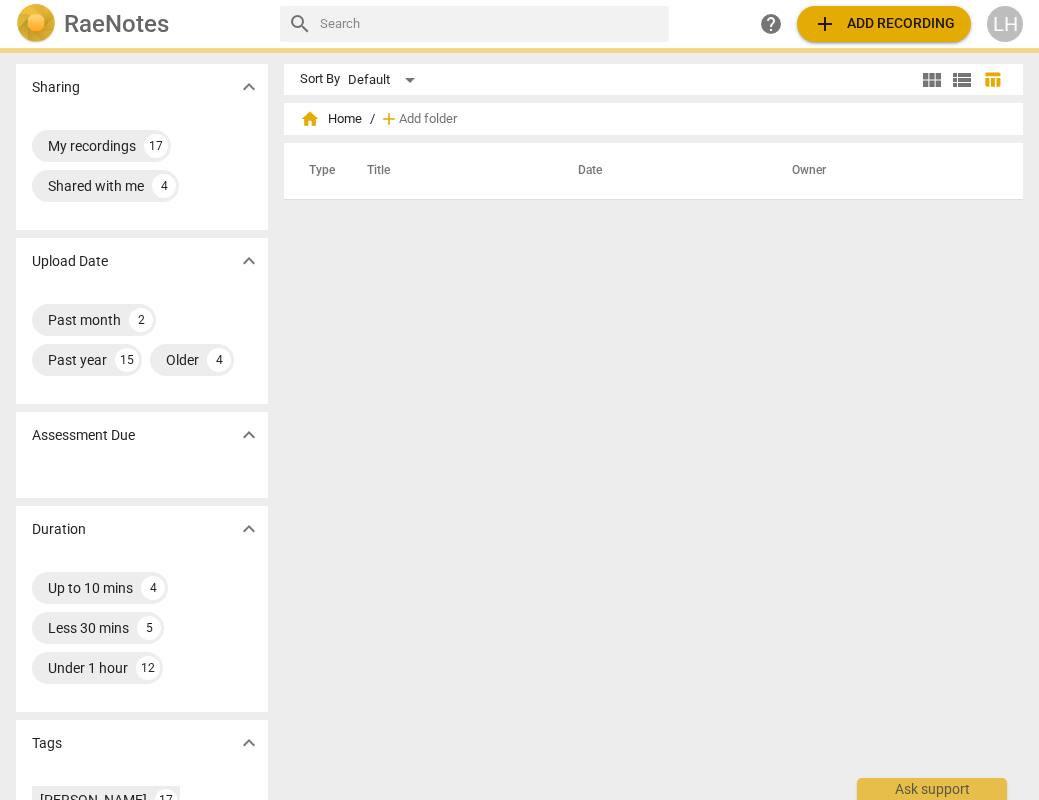 scroll, scrollTop: 0, scrollLeft: 0, axis: both 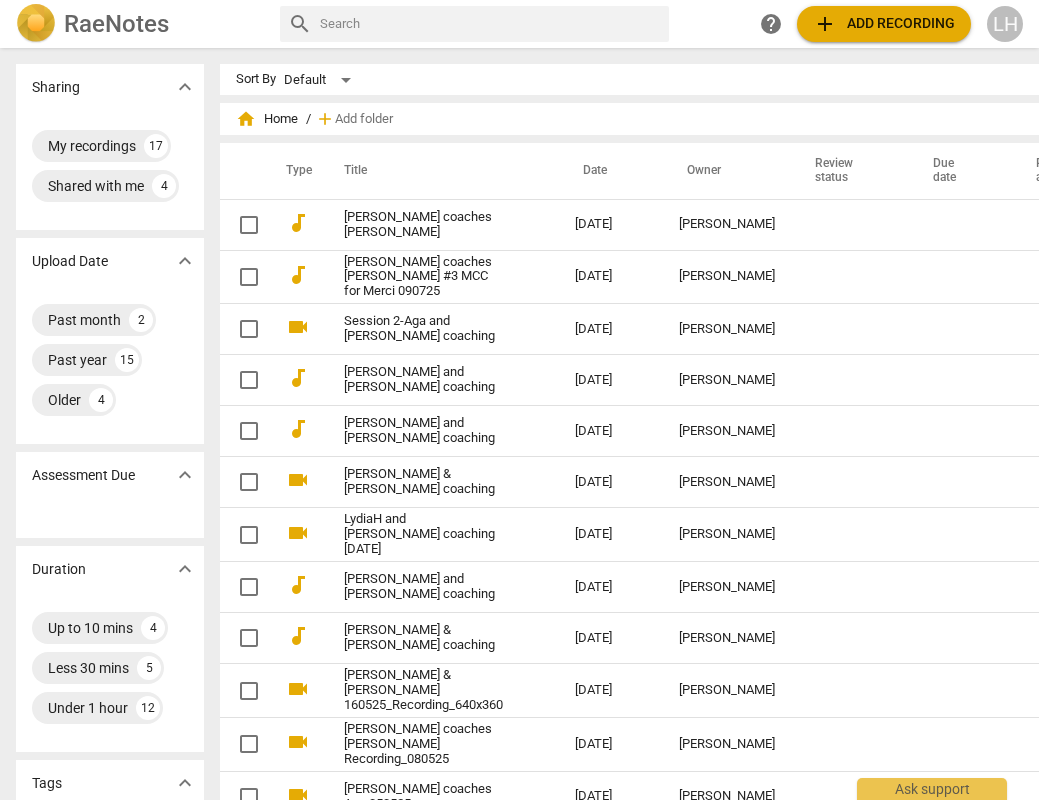 click on "add   Add recording" at bounding box center (884, 24) 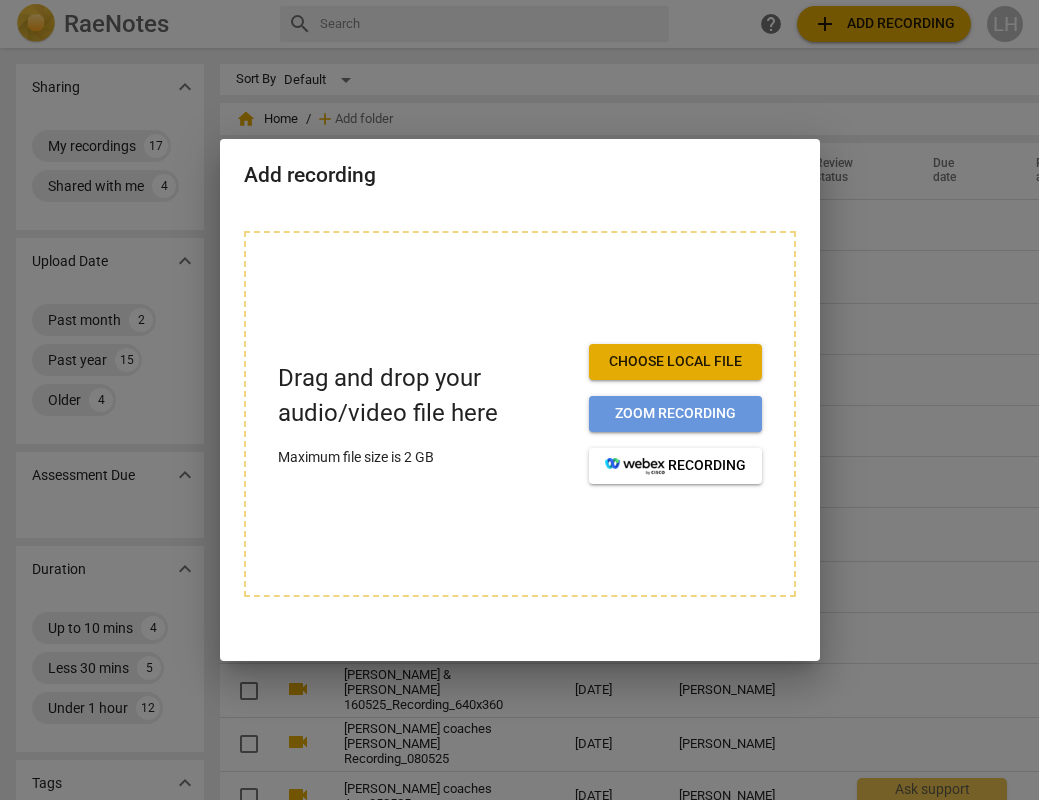 click on "Zoom recording" at bounding box center [675, 414] 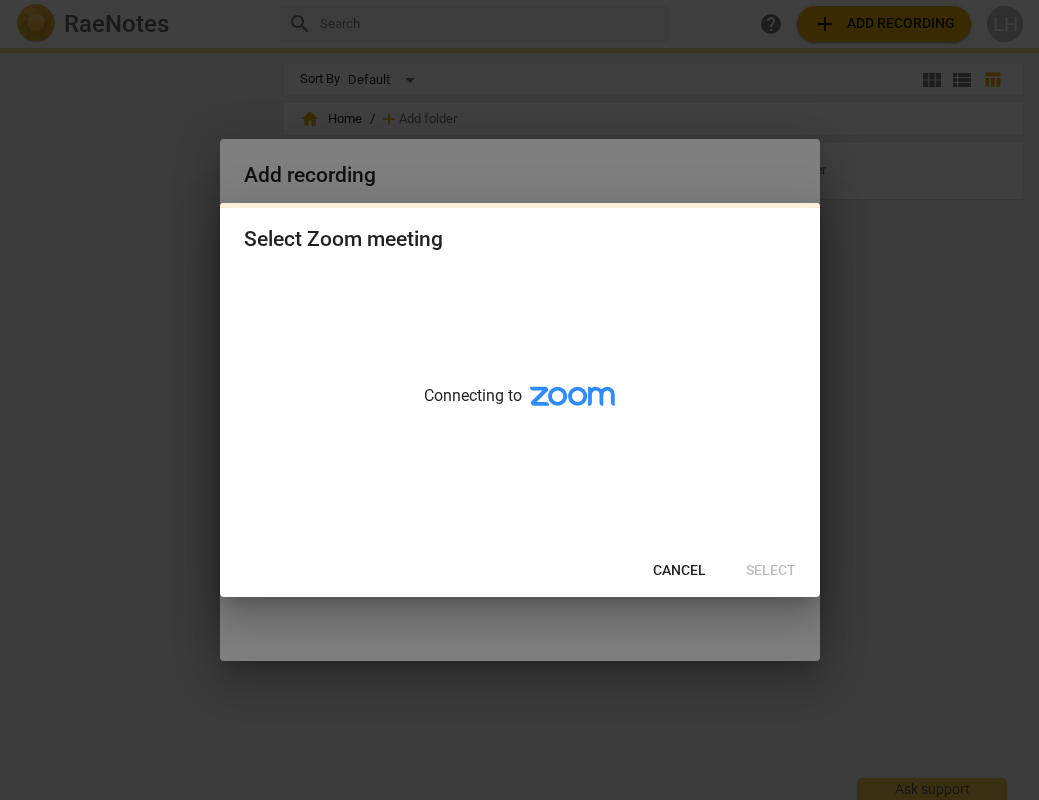 scroll, scrollTop: 0, scrollLeft: 0, axis: both 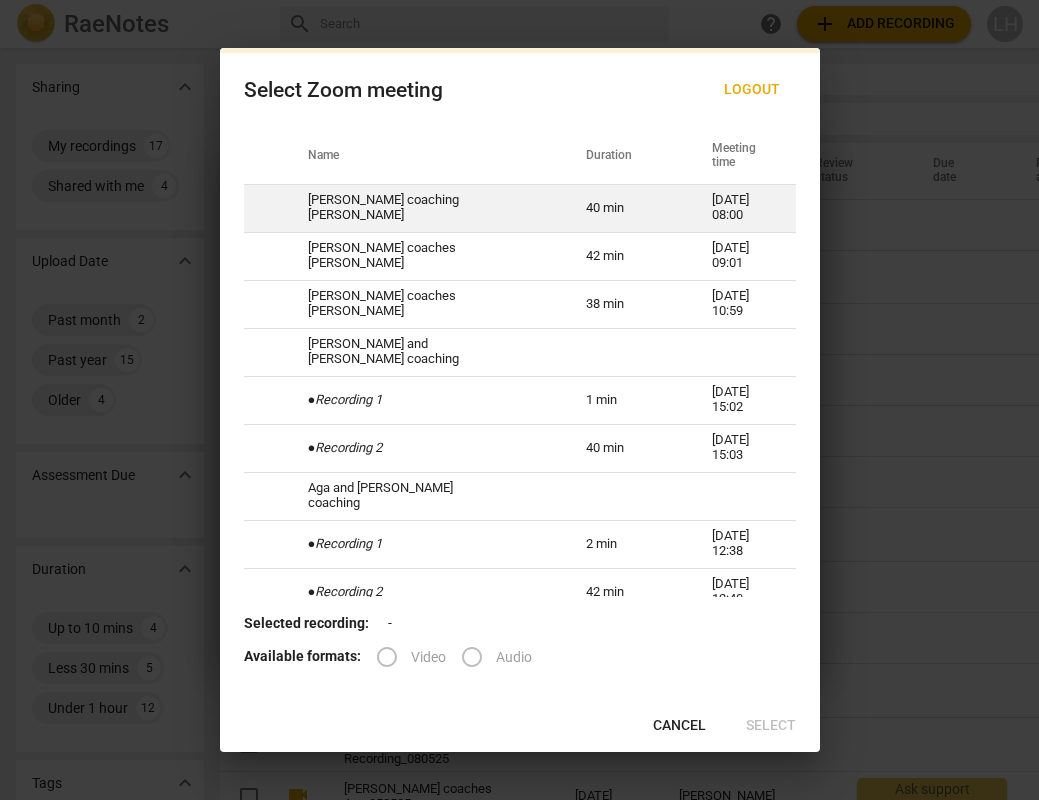 click on "[PERSON_NAME] coaching [PERSON_NAME]" at bounding box center (423, 208) 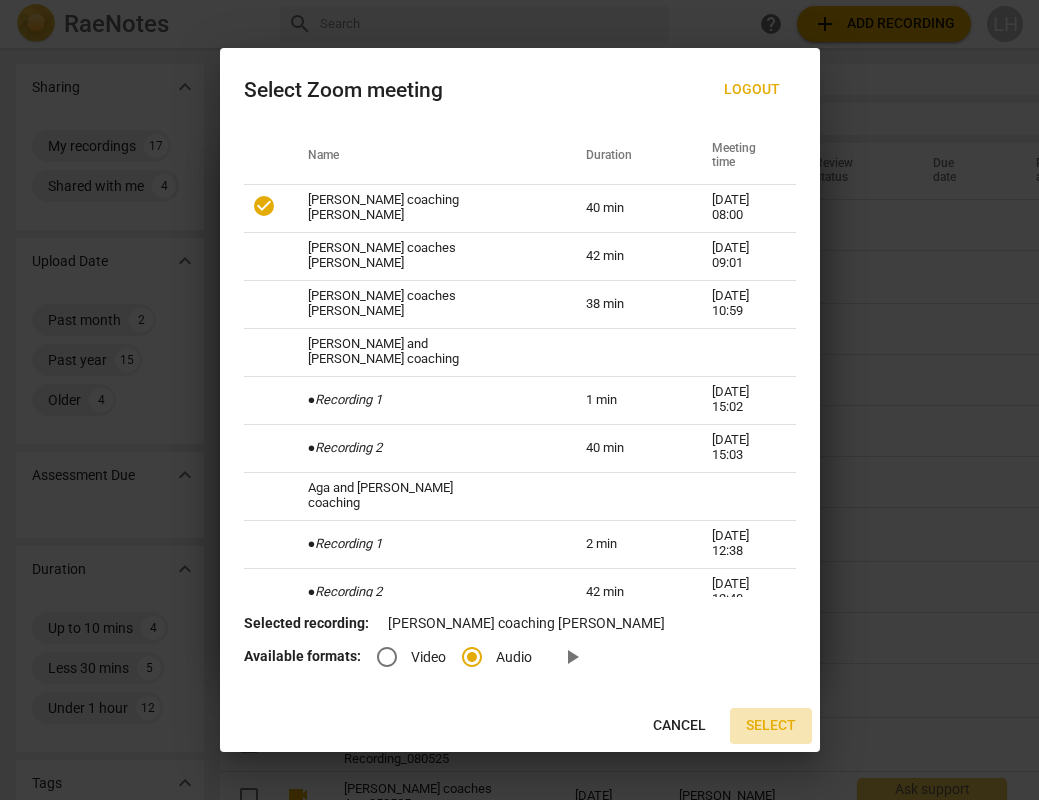 click on "Select" at bounding box center (771, 726) 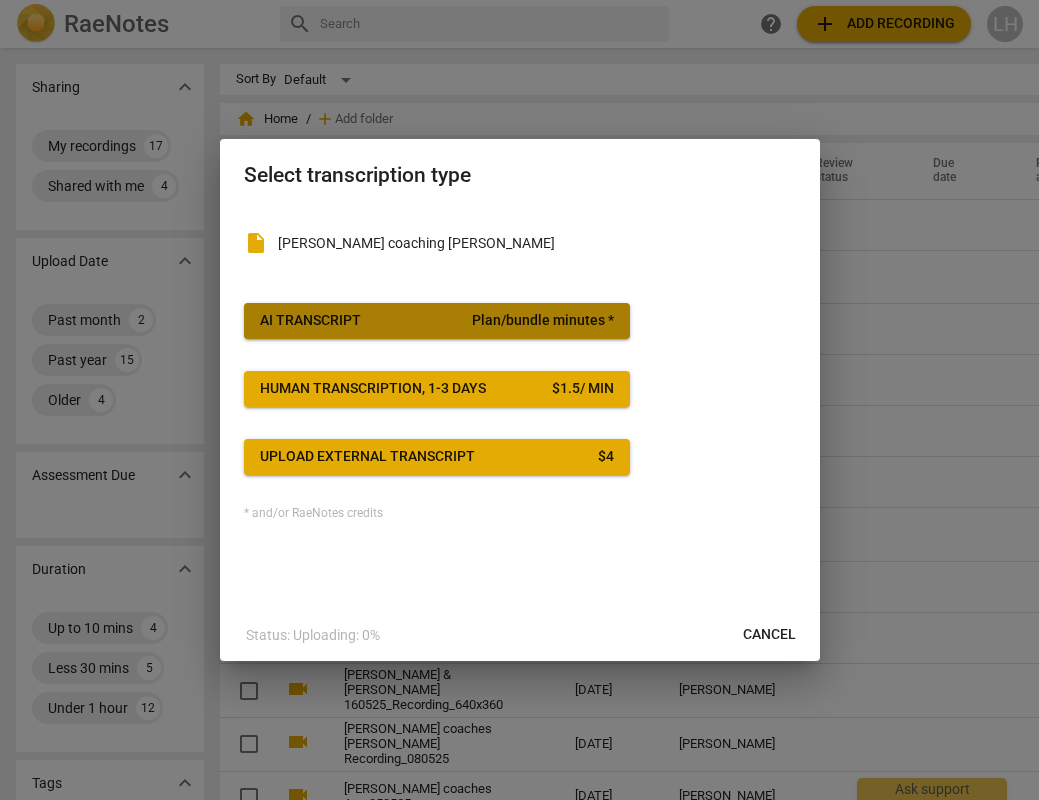 click on "AI Transcript" at bounding box center (310, 321) 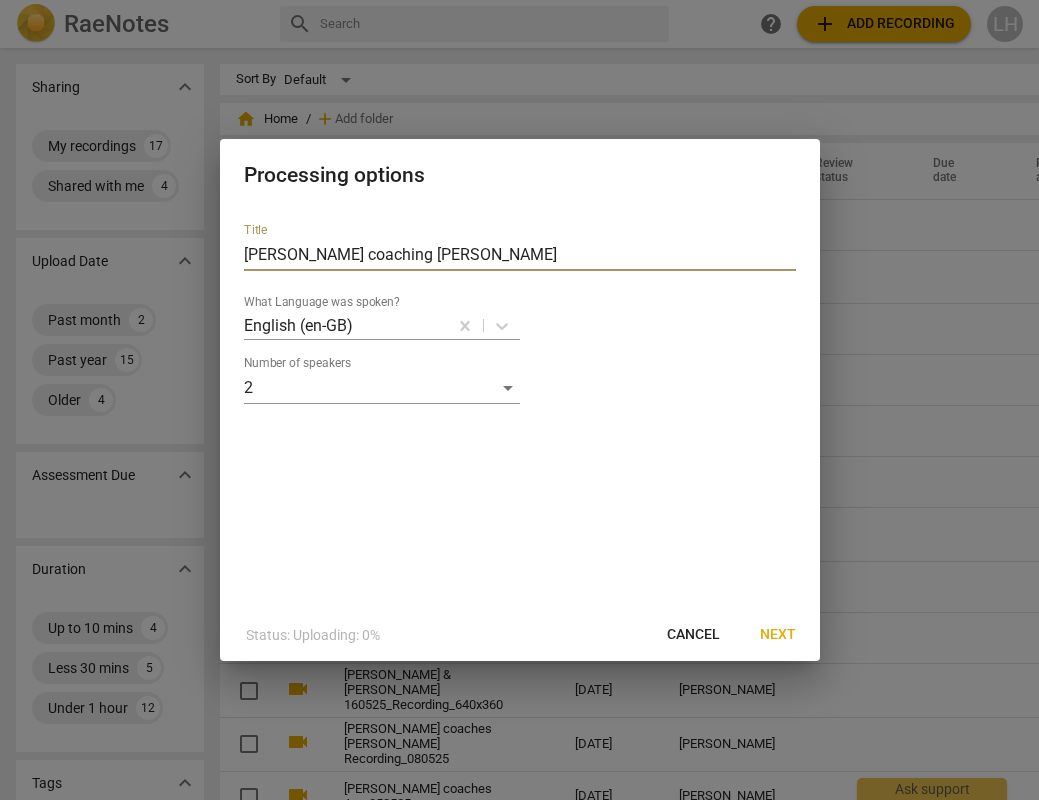 drag, startPoint x: 403, startPoint y: 256, endPoint x: 417, endPoint y: 263, distance: 15.652476 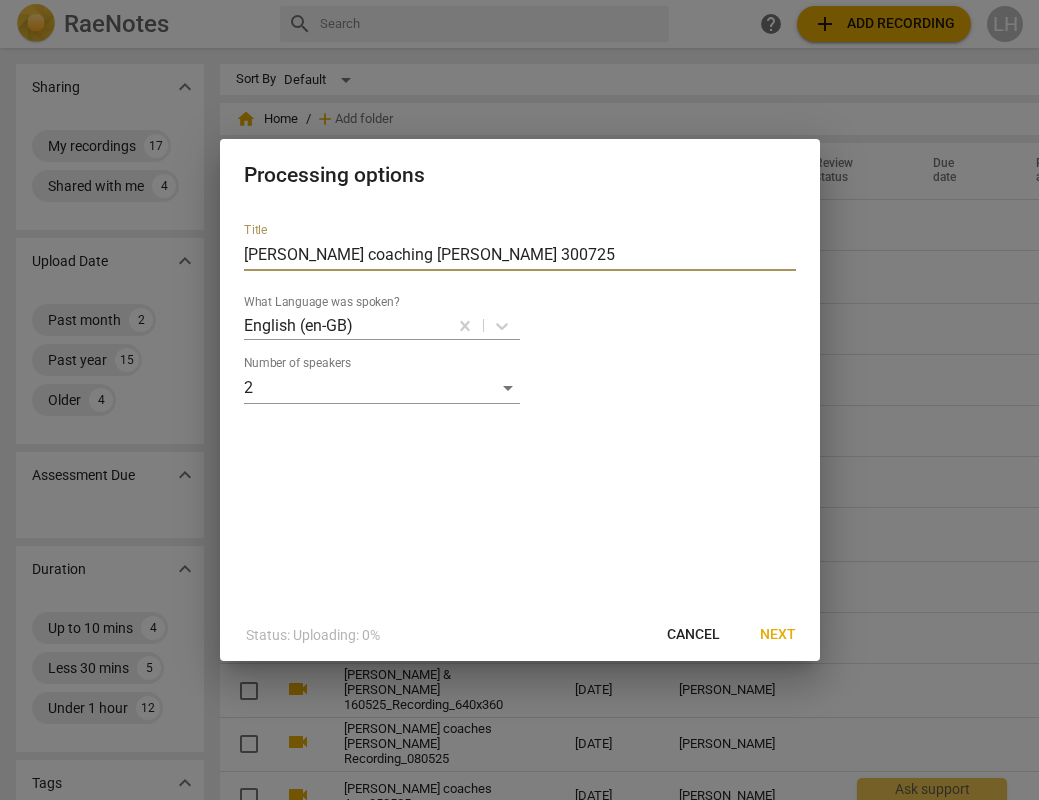 type on "[PERSON_NAME] coaching [PERSON_NAME] 300725" 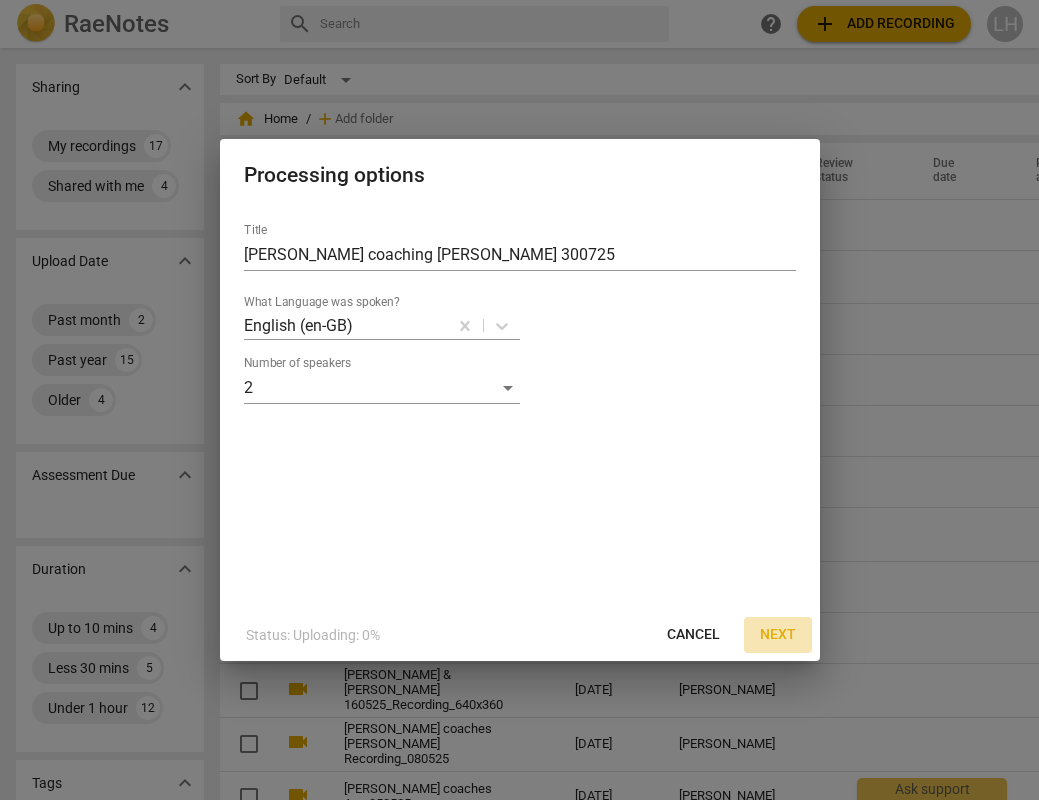 click on "Next" at bounding box center [778, 635] 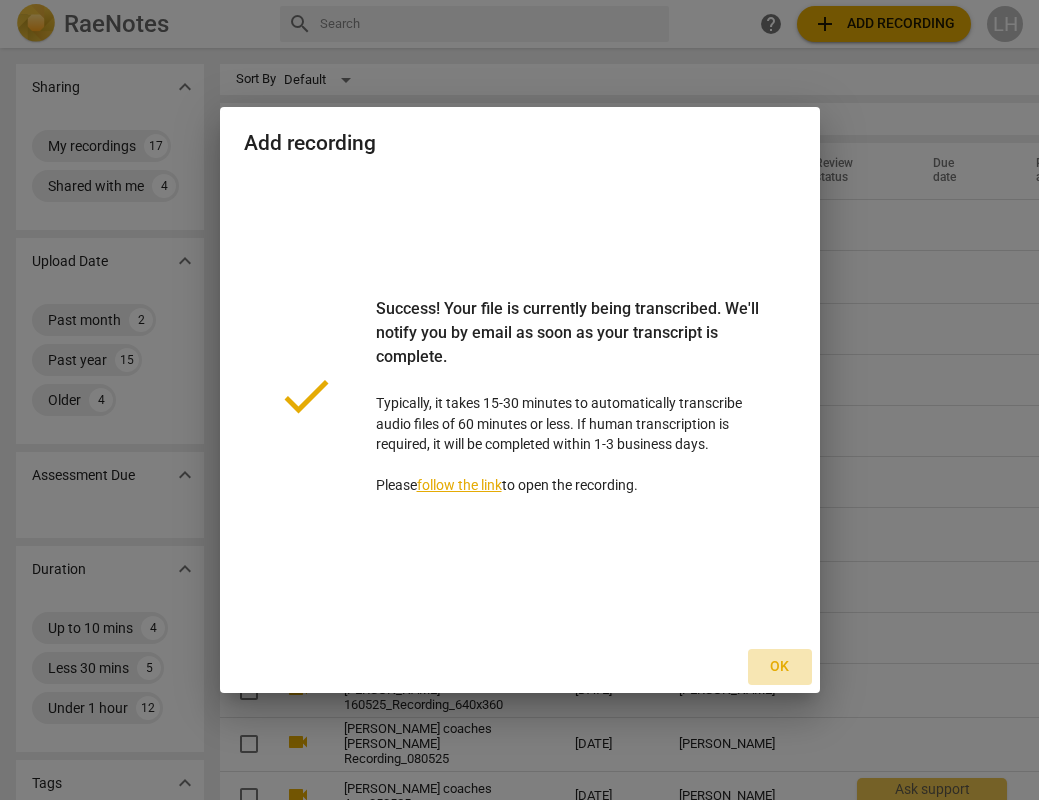 click on "Ok" at bounding box center (780, 667) 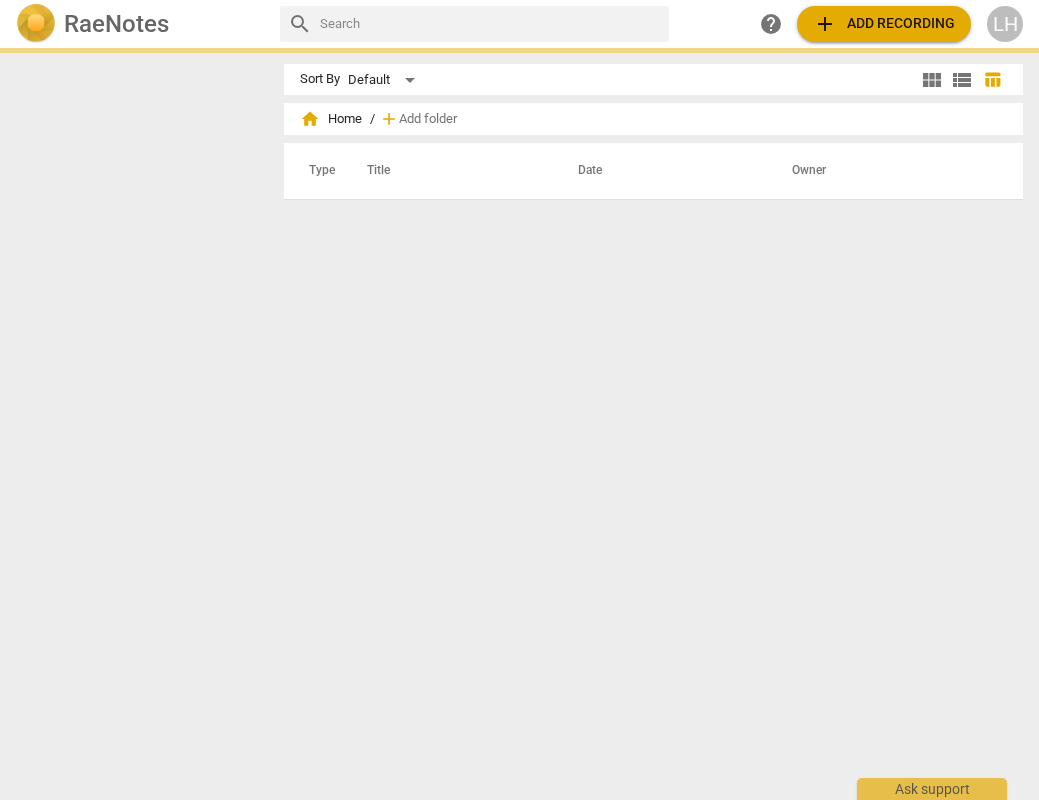 scroll, scrollTop: 0, scrollLeft: 0, axis: both 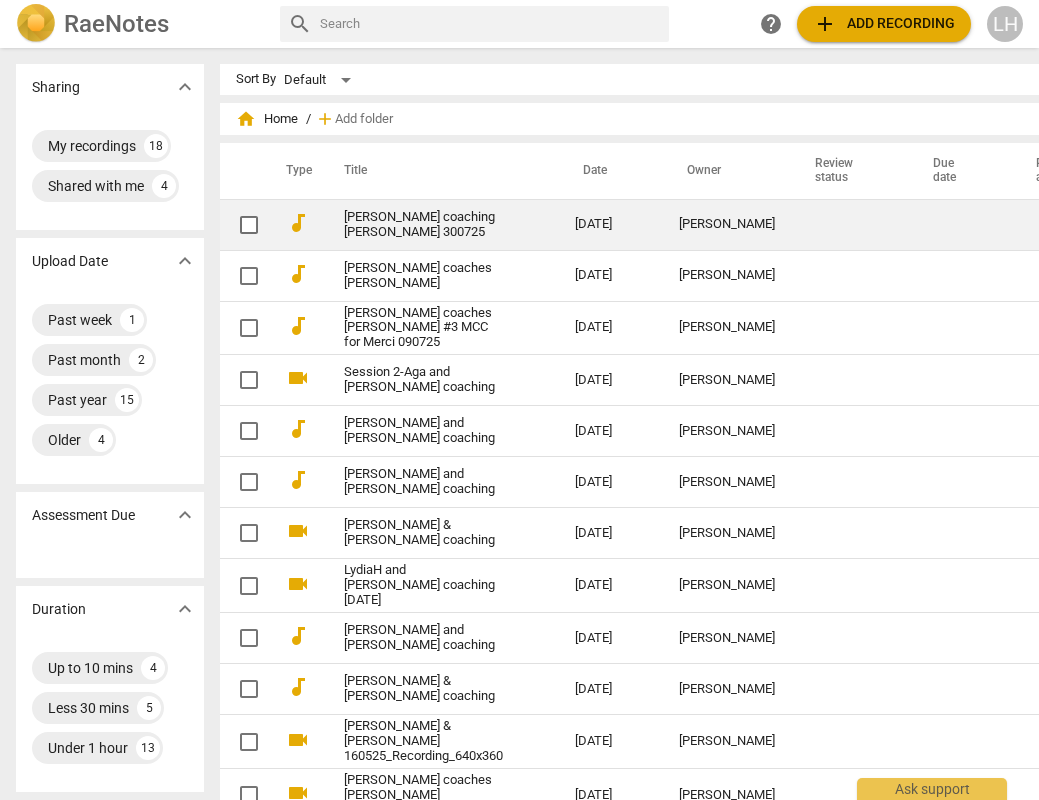 click on "[PERSON_NAME] coaching [PERSON_NAME] 300725" at bounding box center (423, 225) 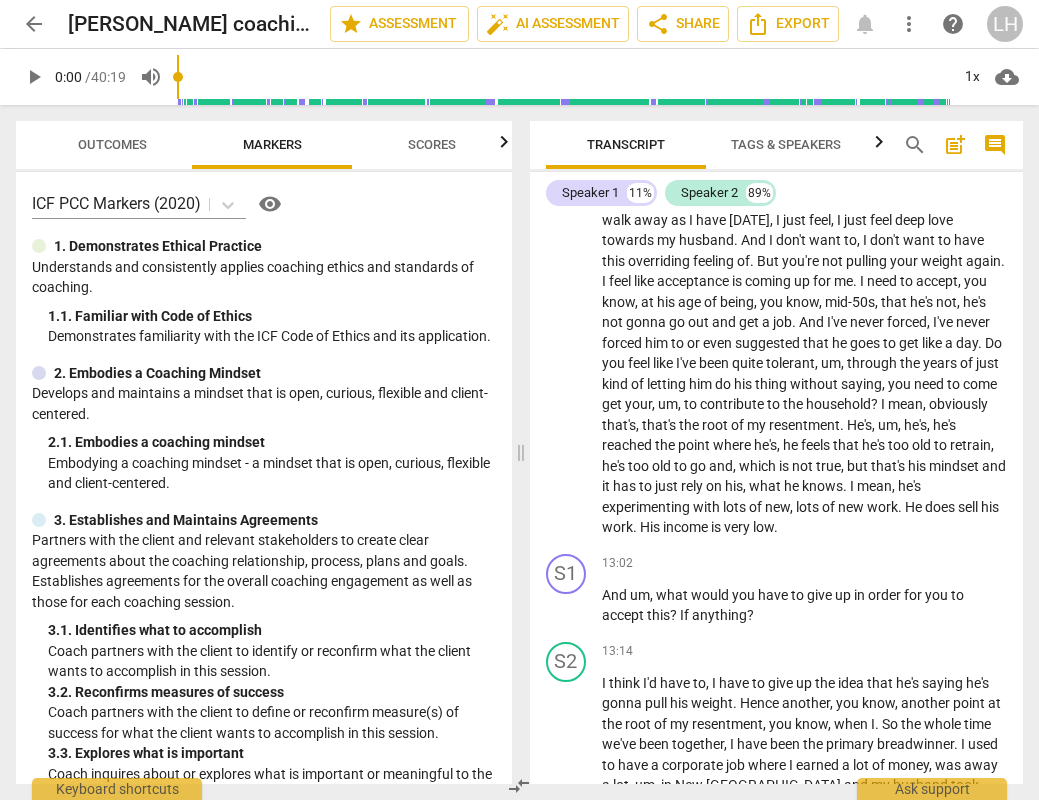scroll, scrollTop: 3319, scrollLeft: 0, axis: vertical 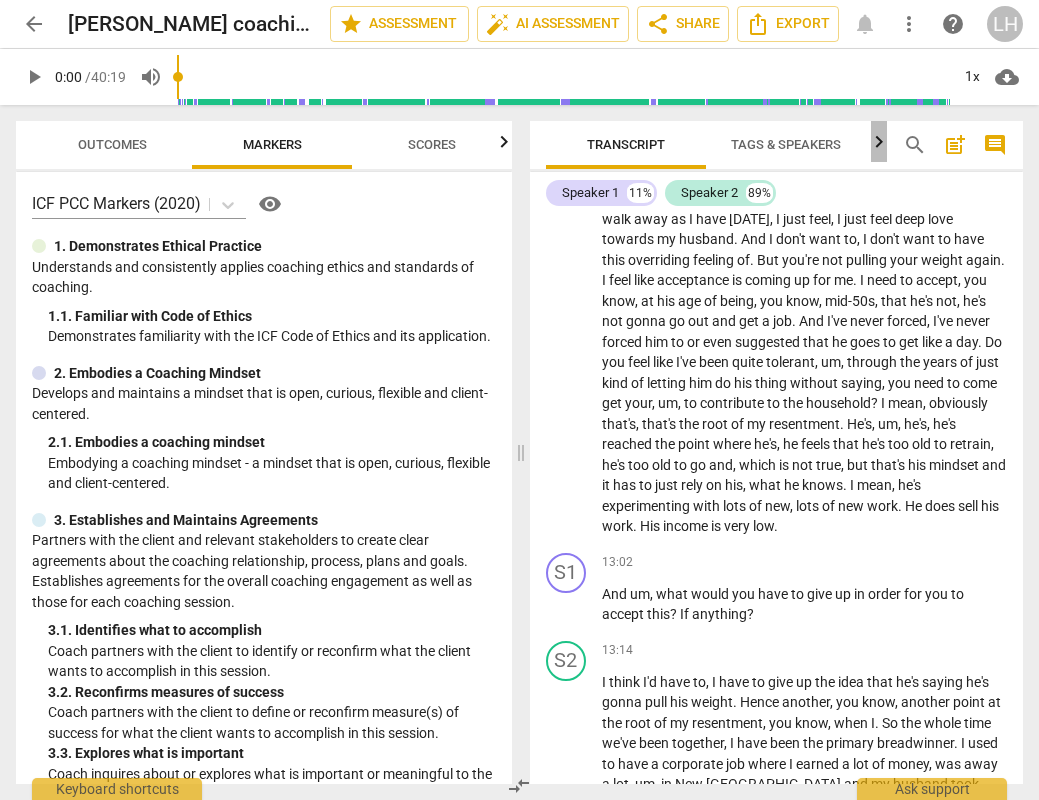 click 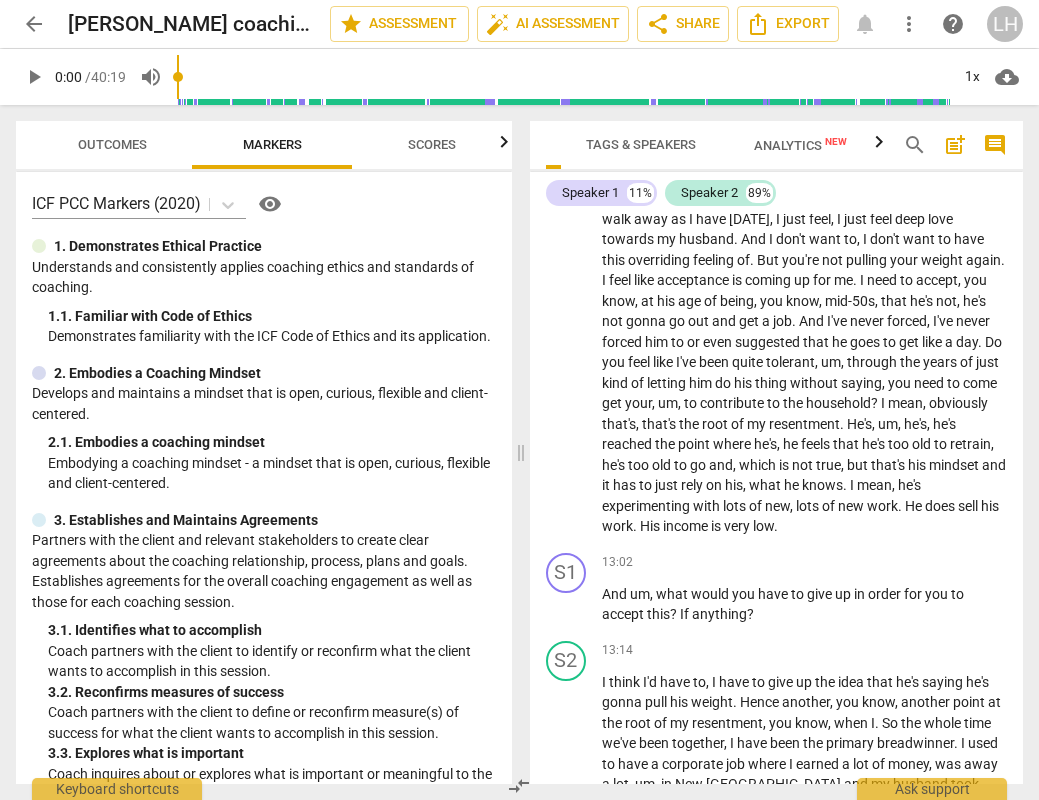scroll, scrollTop: 0, scrollLeft: 154, axis: horizontal 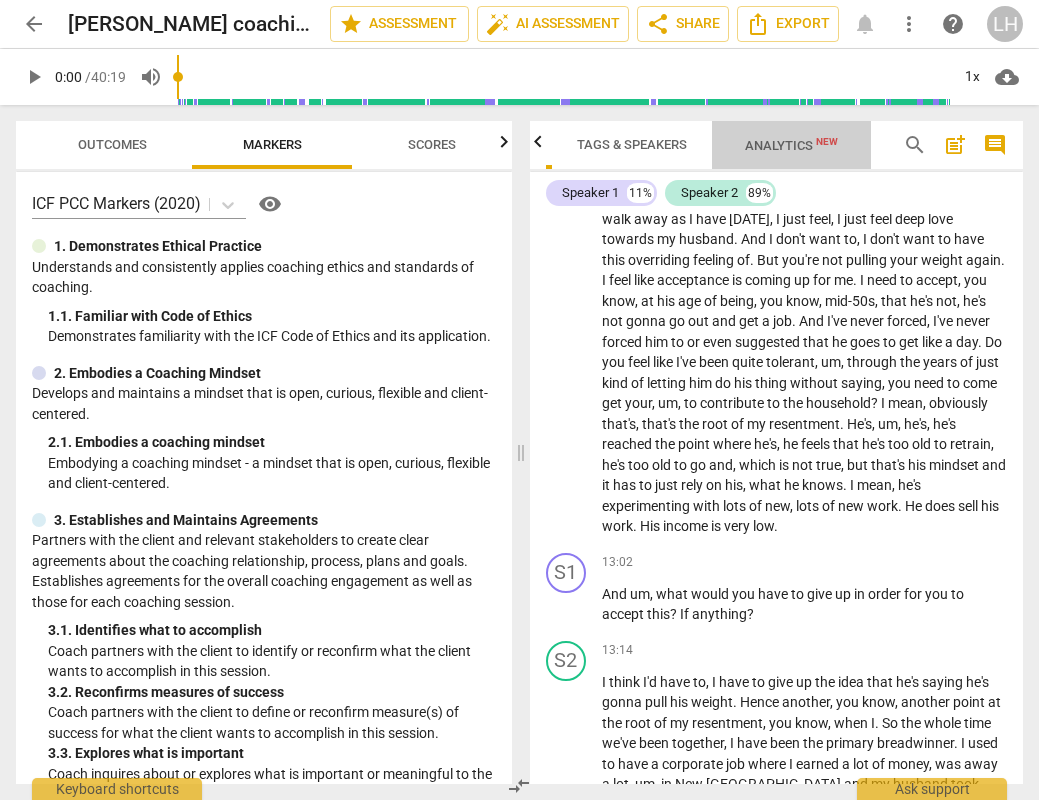 click on "Analytics   New" at bounding box center [791, 145] 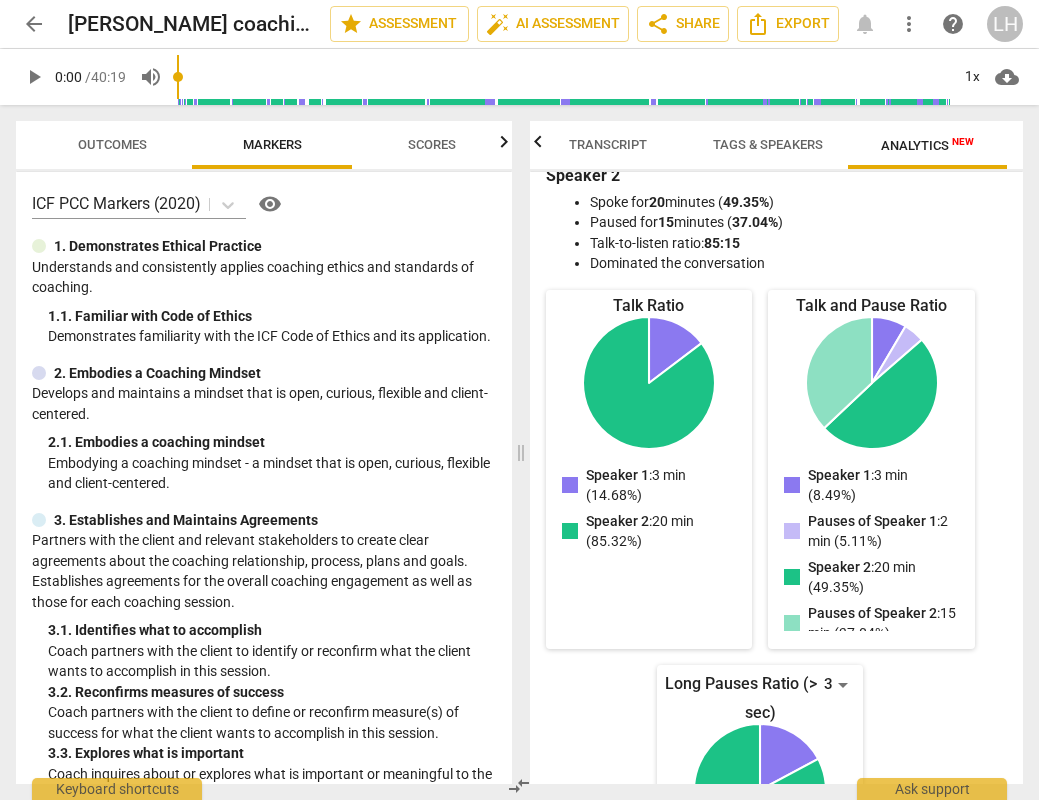 scroll, scrollTop: 124, scrollLeft: 0, axis: vertical 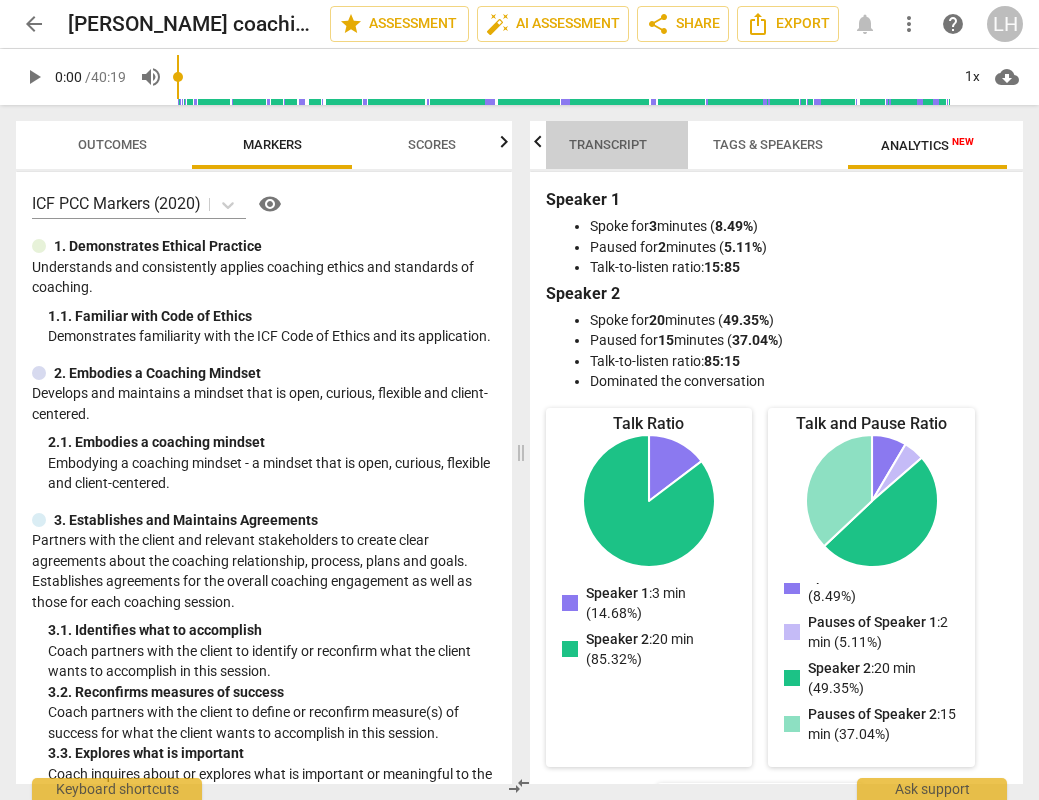 click on "Transcript" at bounding box center (608, 144) 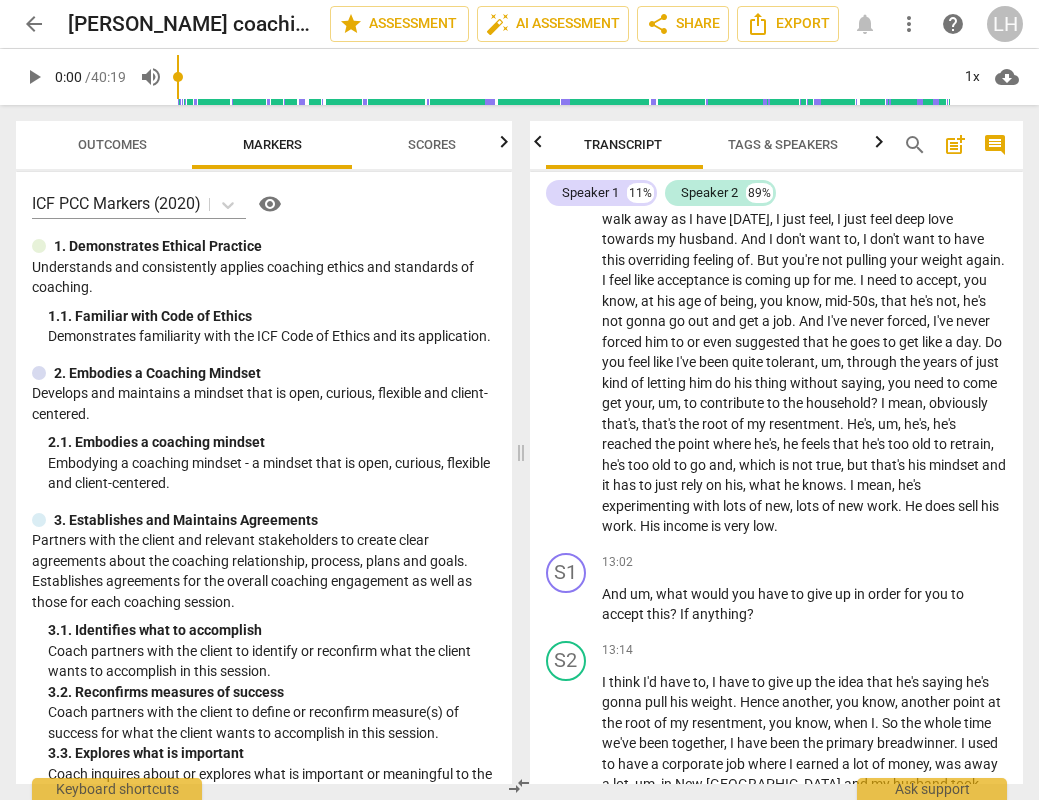 scroll, scrollTop: 0, scrollLeft: 0, axis: both 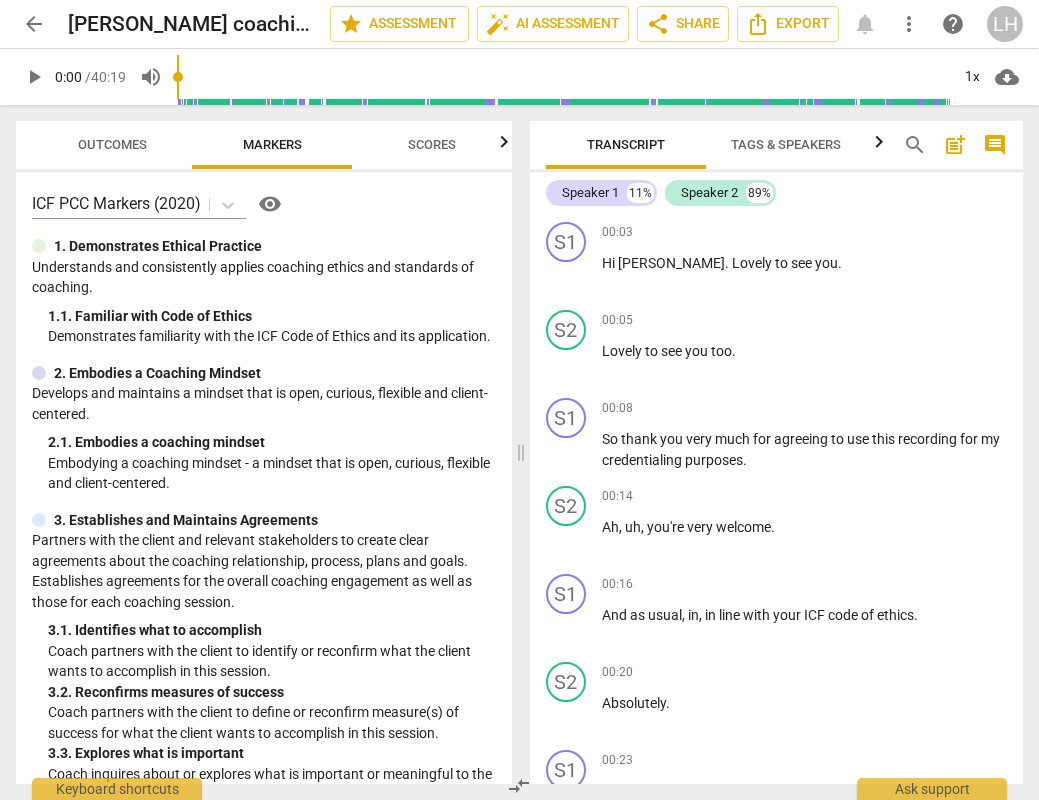 click on "play_arrow" at bounding box center [34, 77] 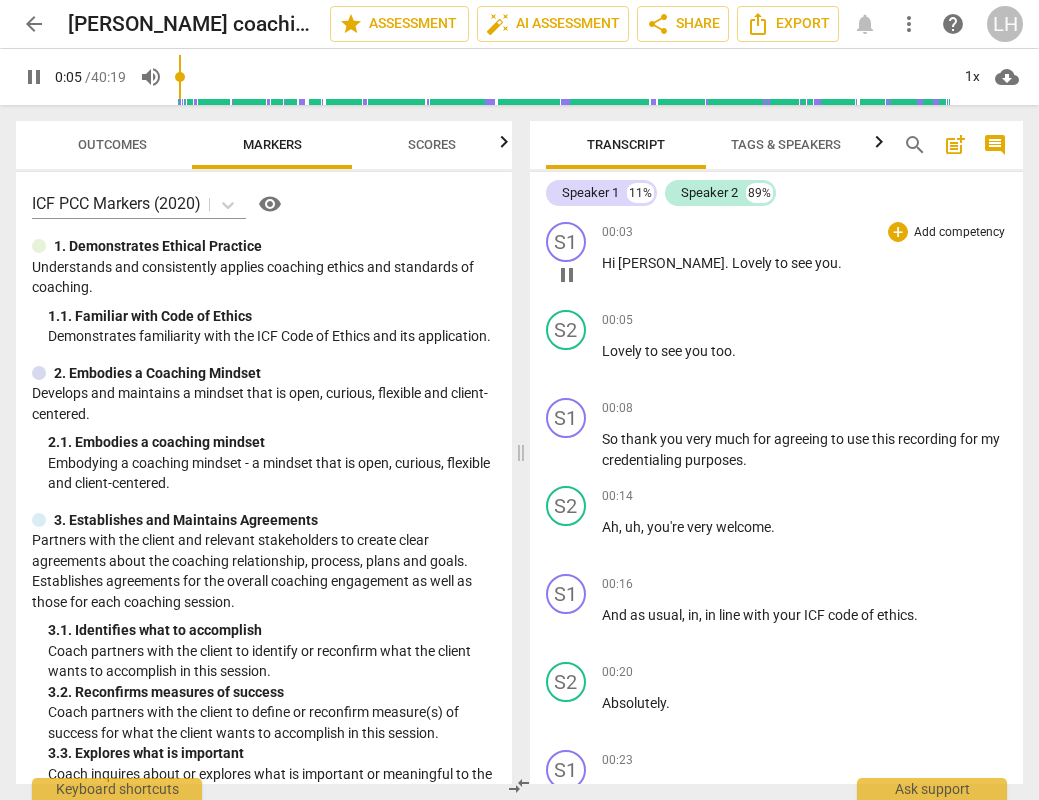 click on "[PERSON_NAME]" at bounding box center [671, 263] 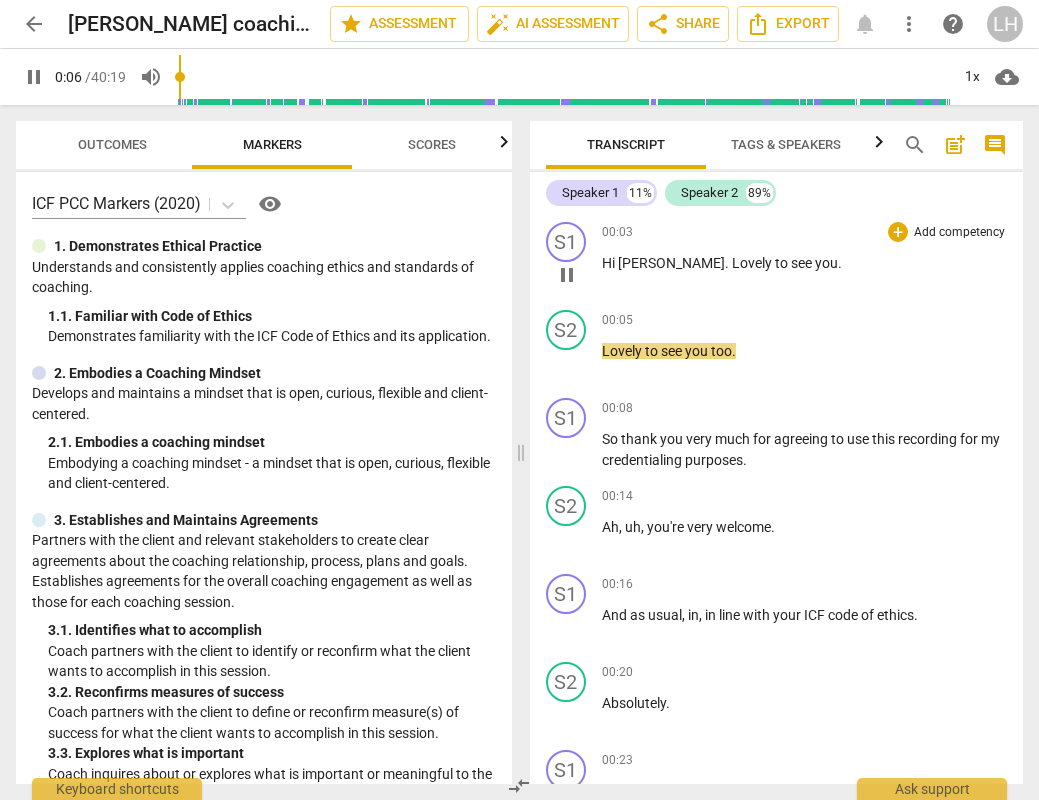 type on "7" 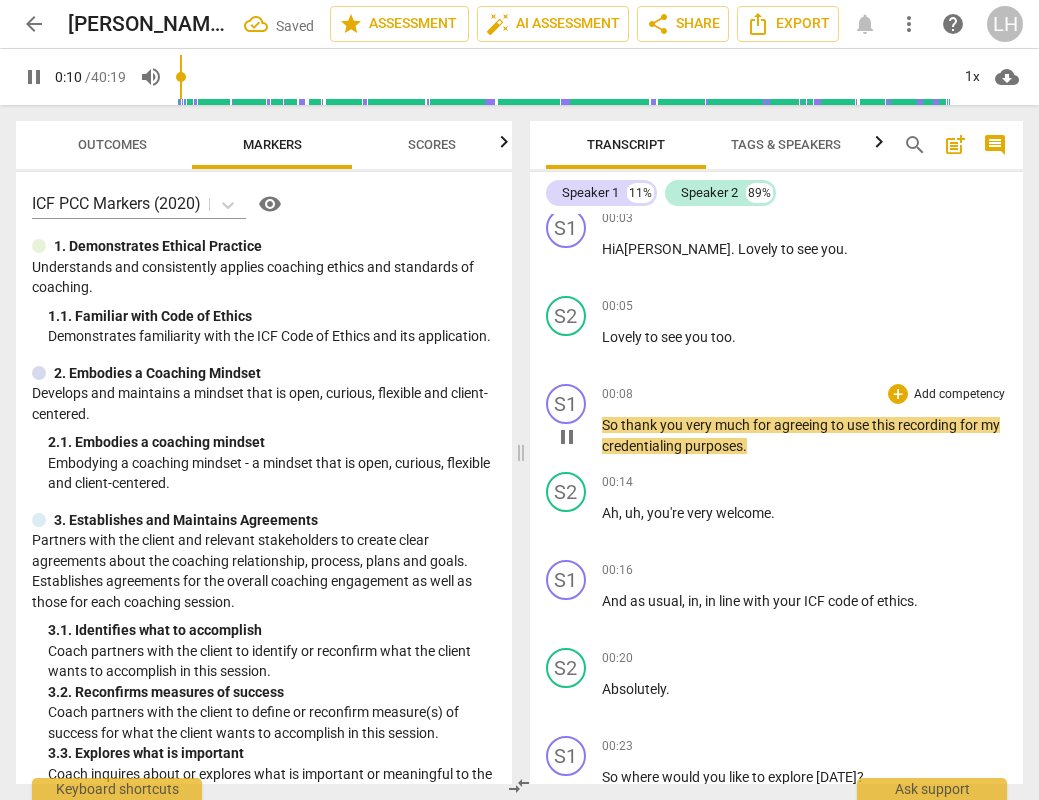 scroll, scrollTop: 27, scrollLeft: 0, axis: vertical 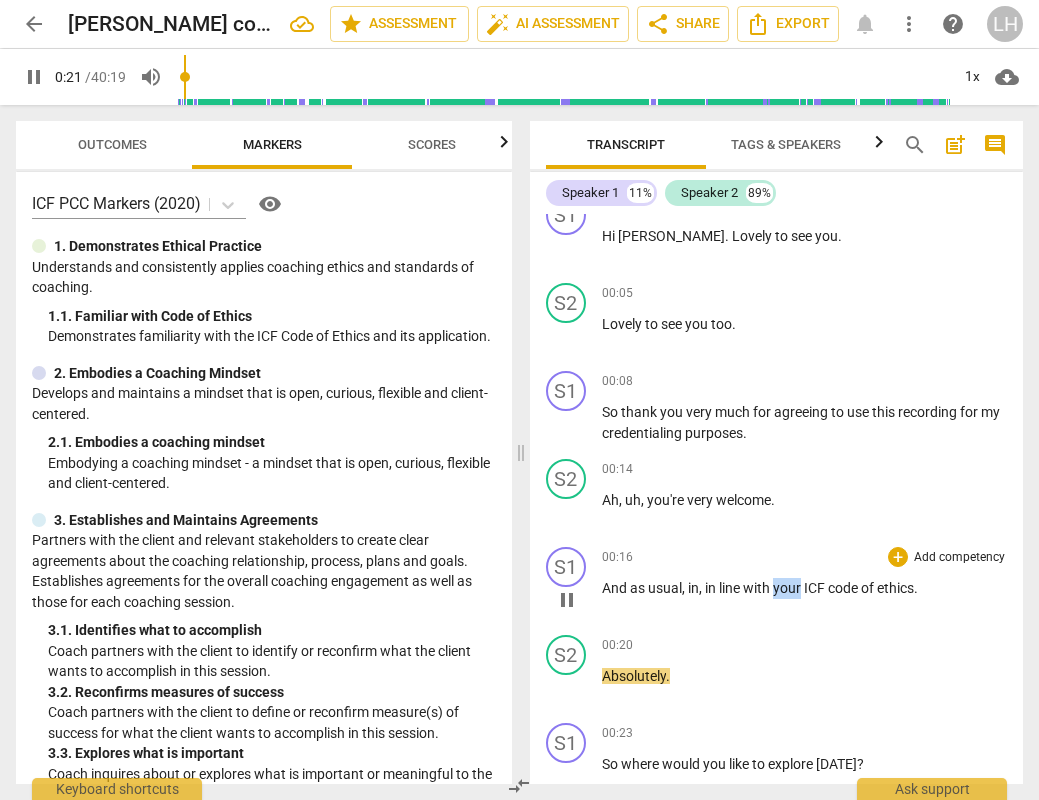 drag, startPoint x: 801, startPoint y: 586, endPoint x: 760, endPoint y: 581, distance: 41.303753 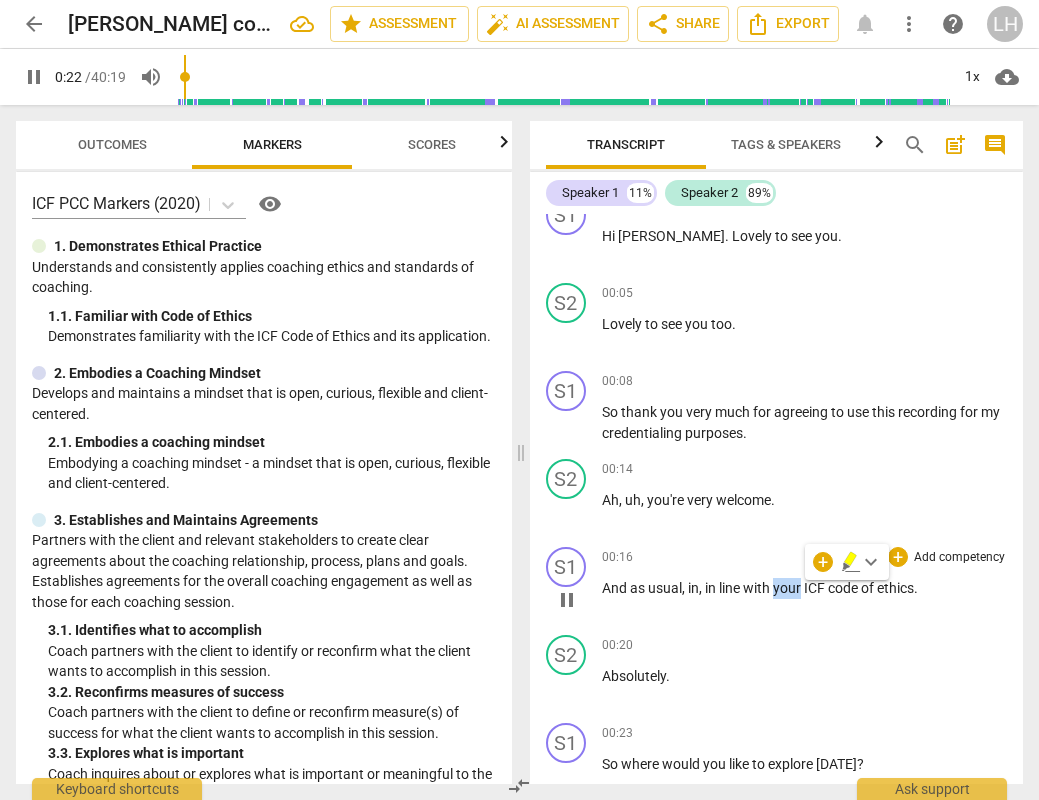 type on "23" 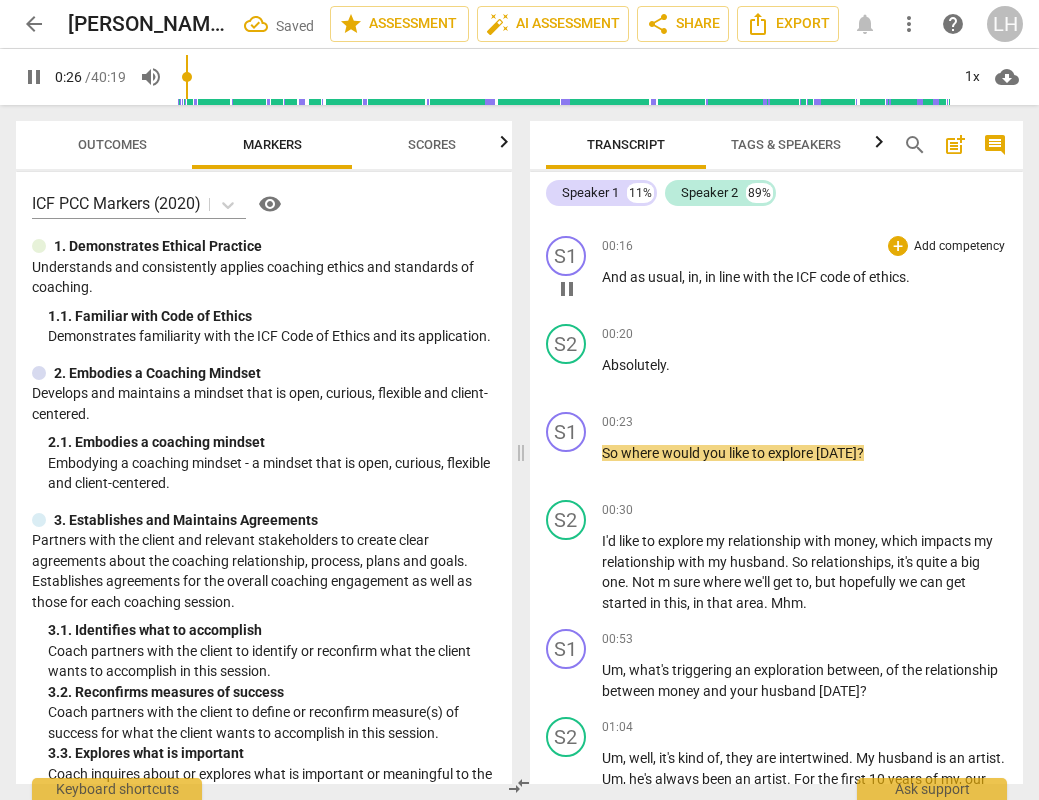 scroll, scrollTop: 356, scrollLeft: 0, axis: vertical 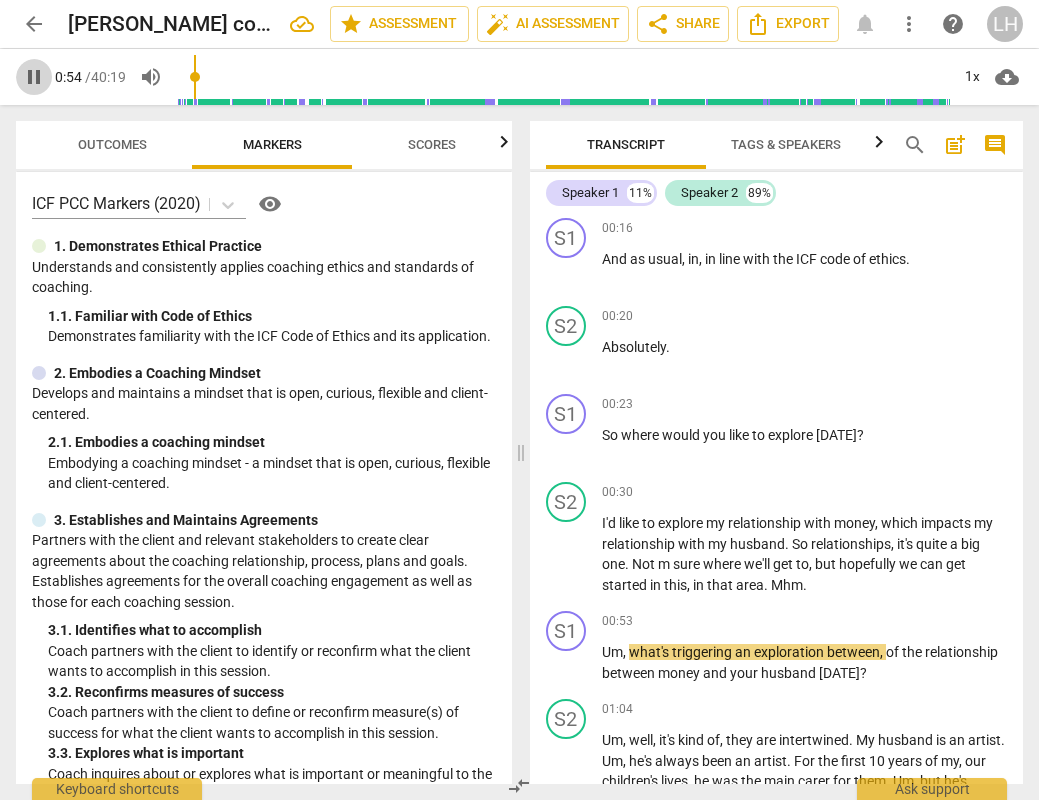 click on "pause" at bounding box center [34, 77] 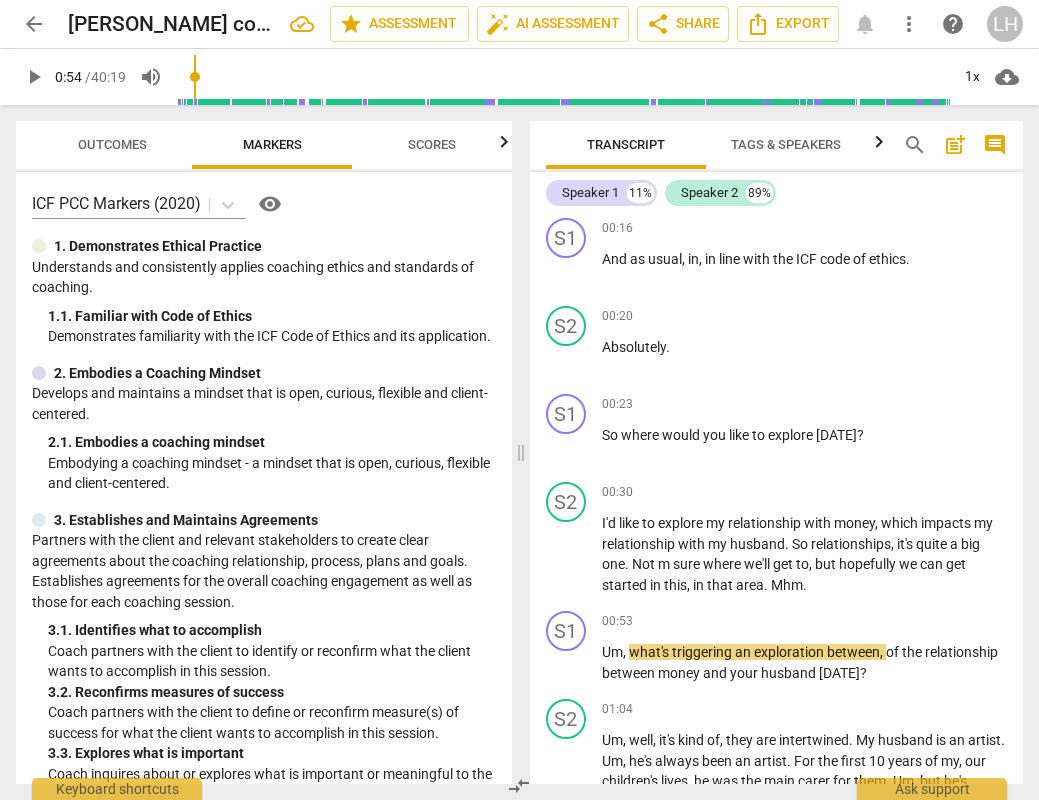 type on "55" 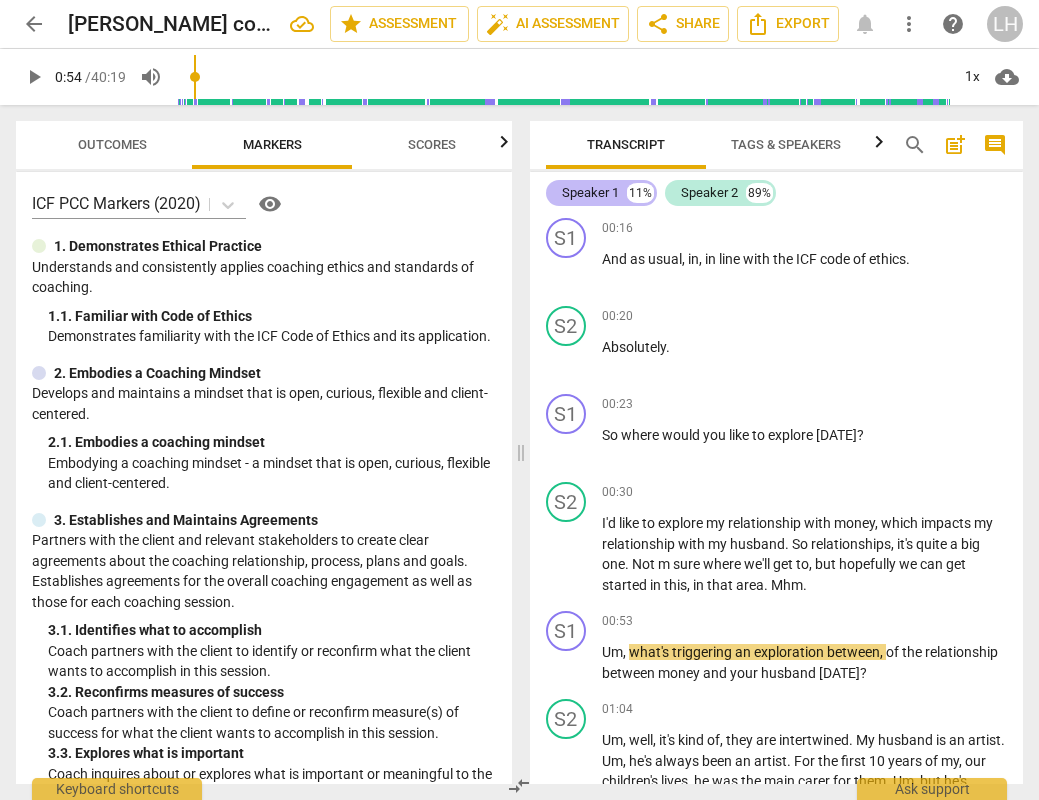 click on "Speaker 1" at bounding box center (590, 193) 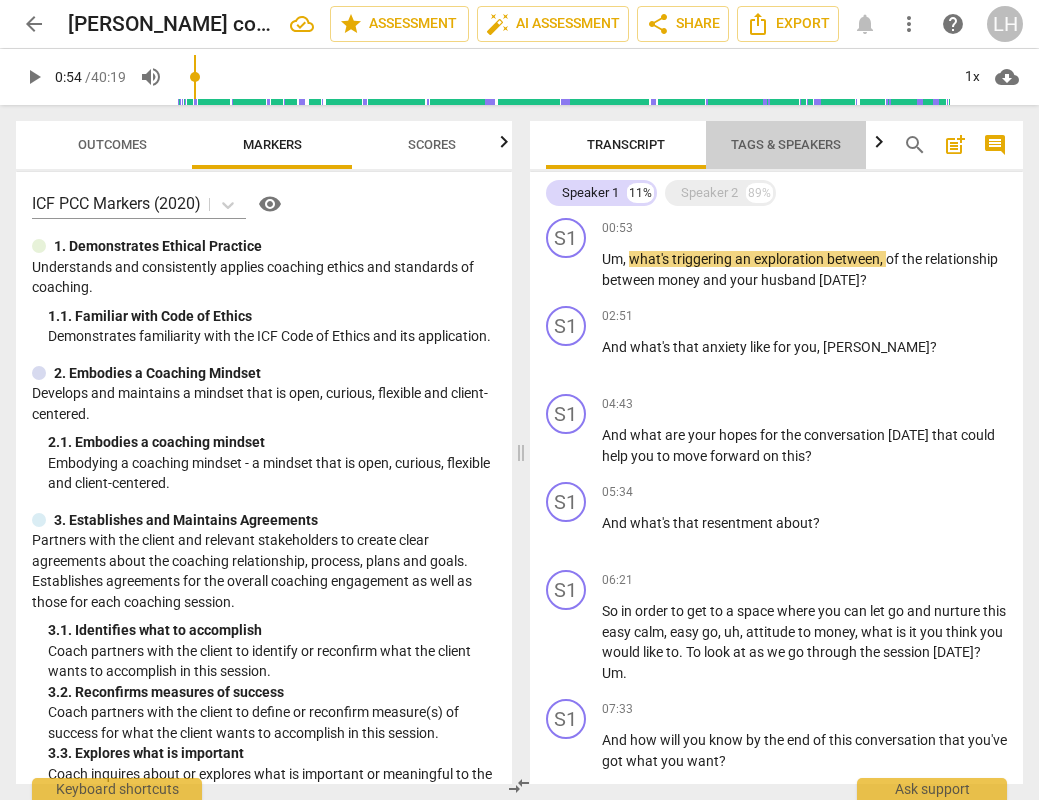 click on "Tags & Speakers" at bounding box center [786, 144] 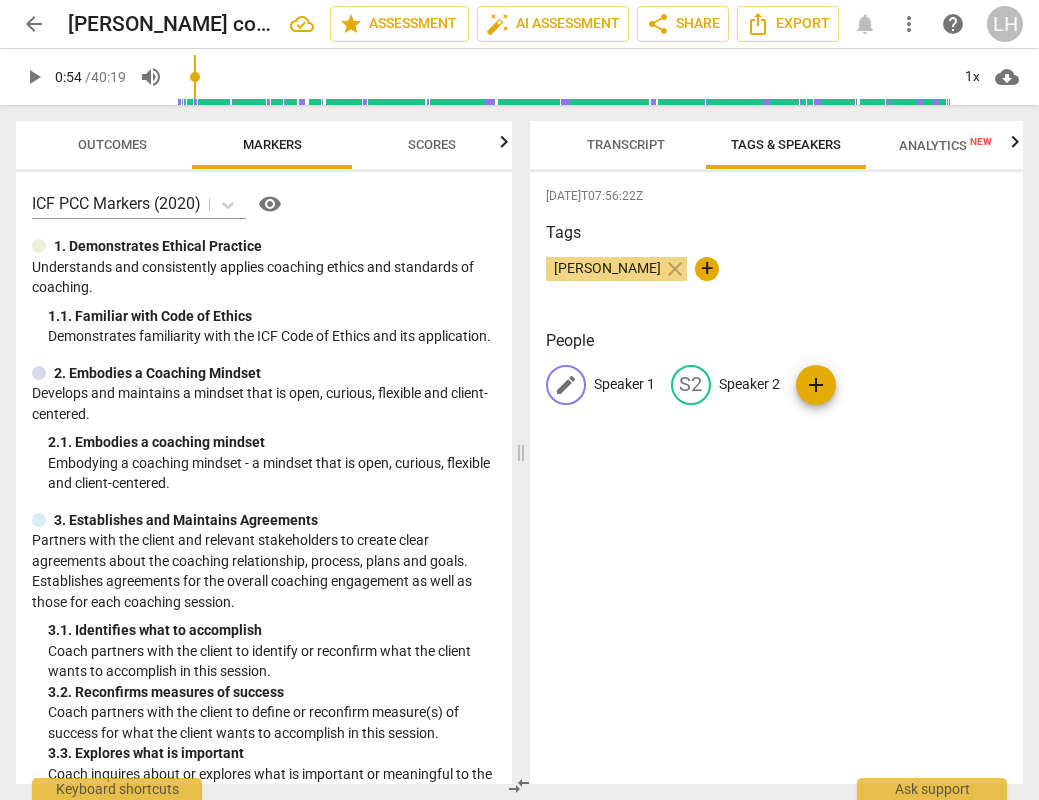click on "edit" at bounding box center [566, 385] 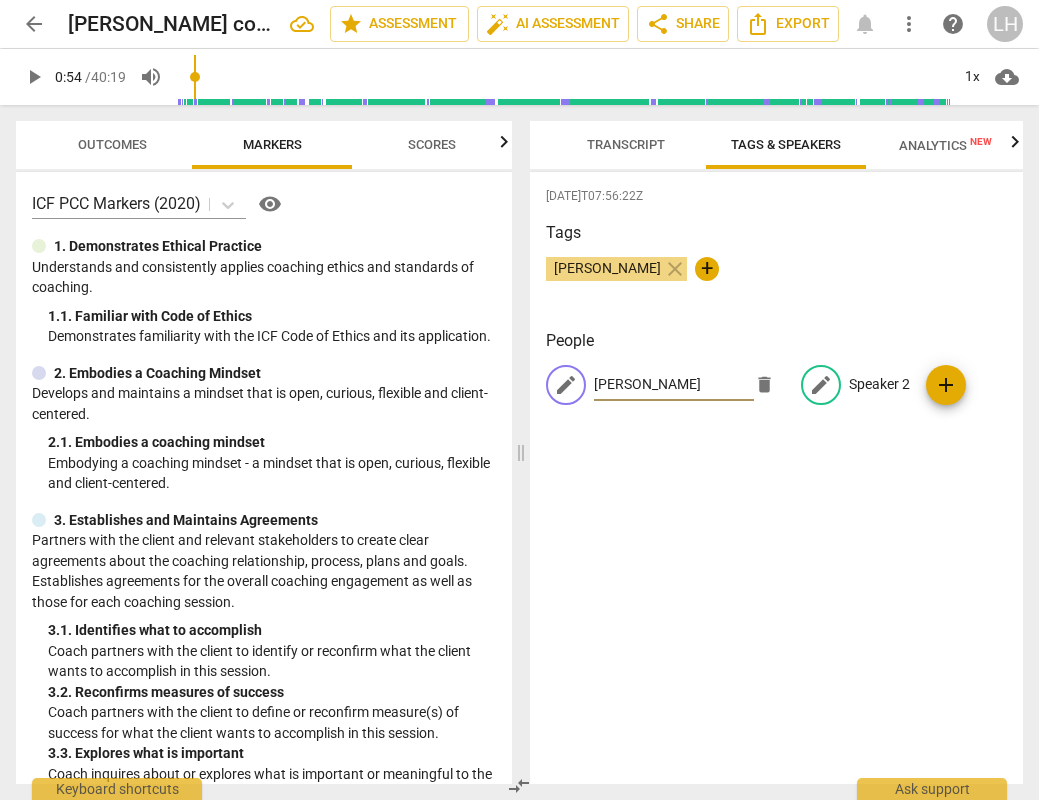 type on "[PERSON_NAME]" 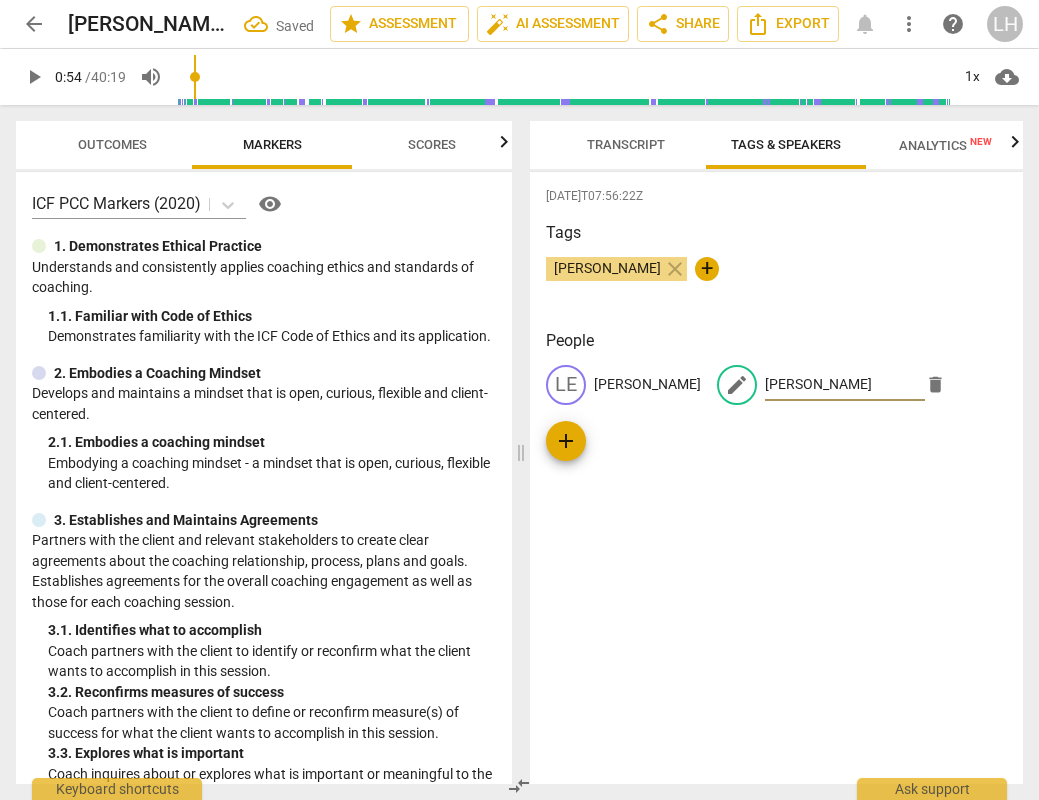 type on "[PERSON_NAME]" 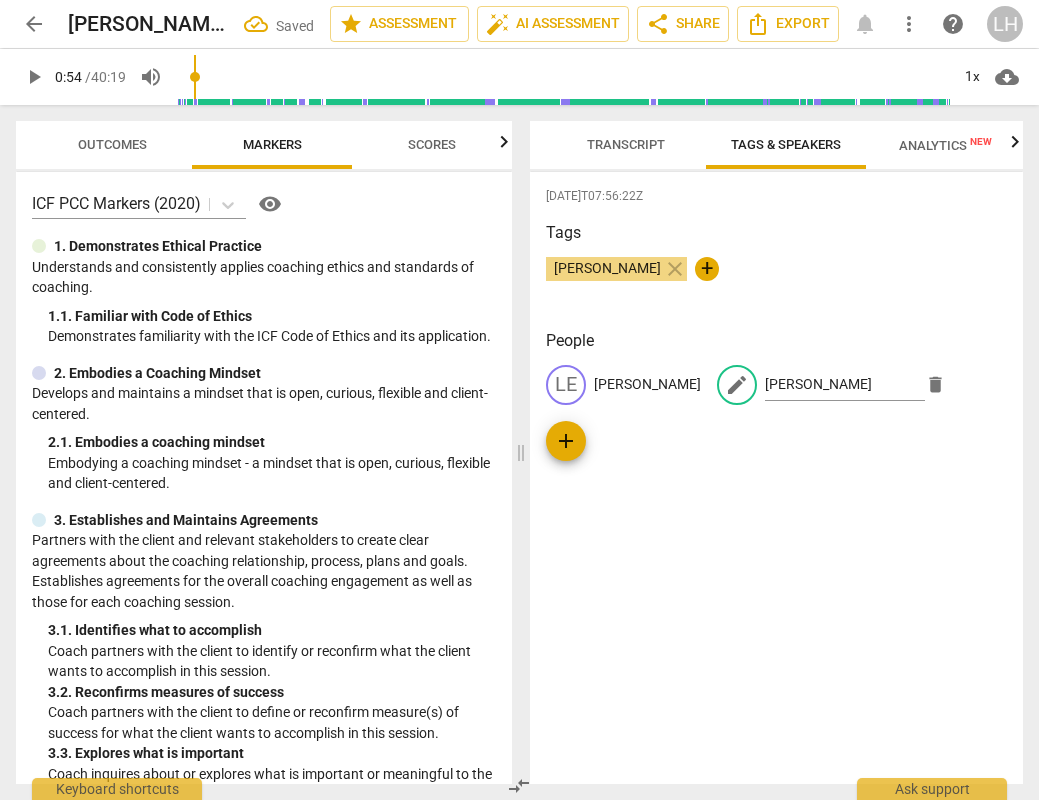 click on "Tags [PERSON_NAME] close +" at bounding box center (777, 267) 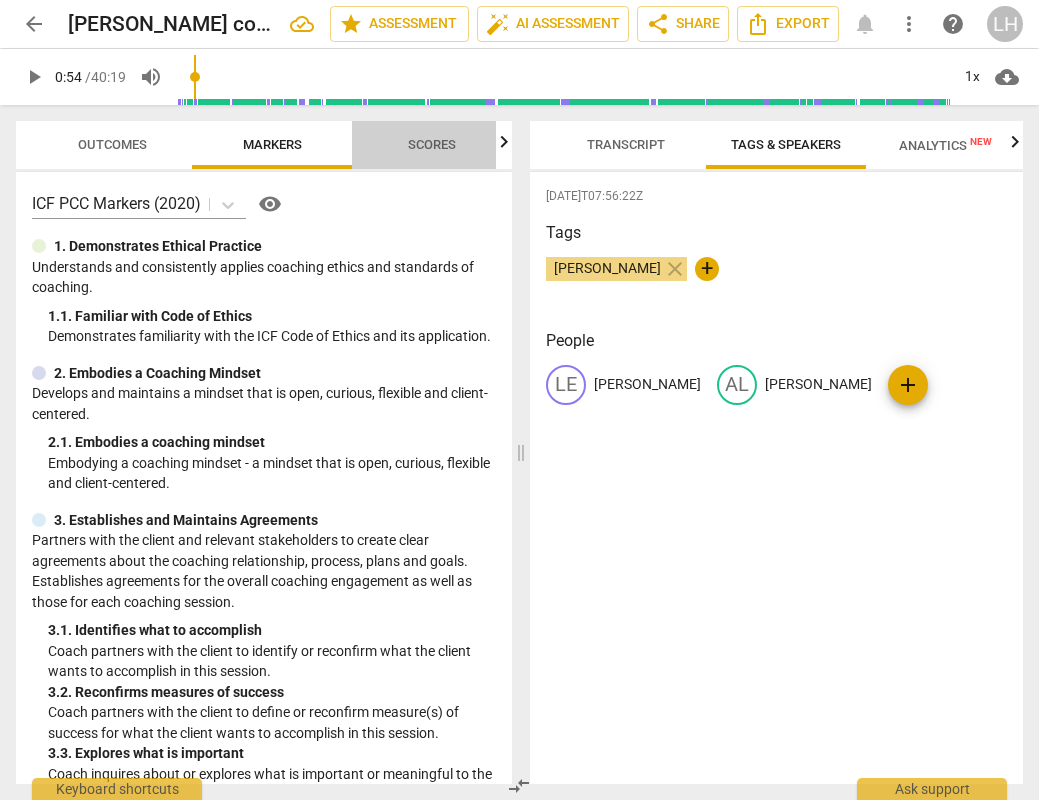 click on "Scores" at bounding box center [432, 145] 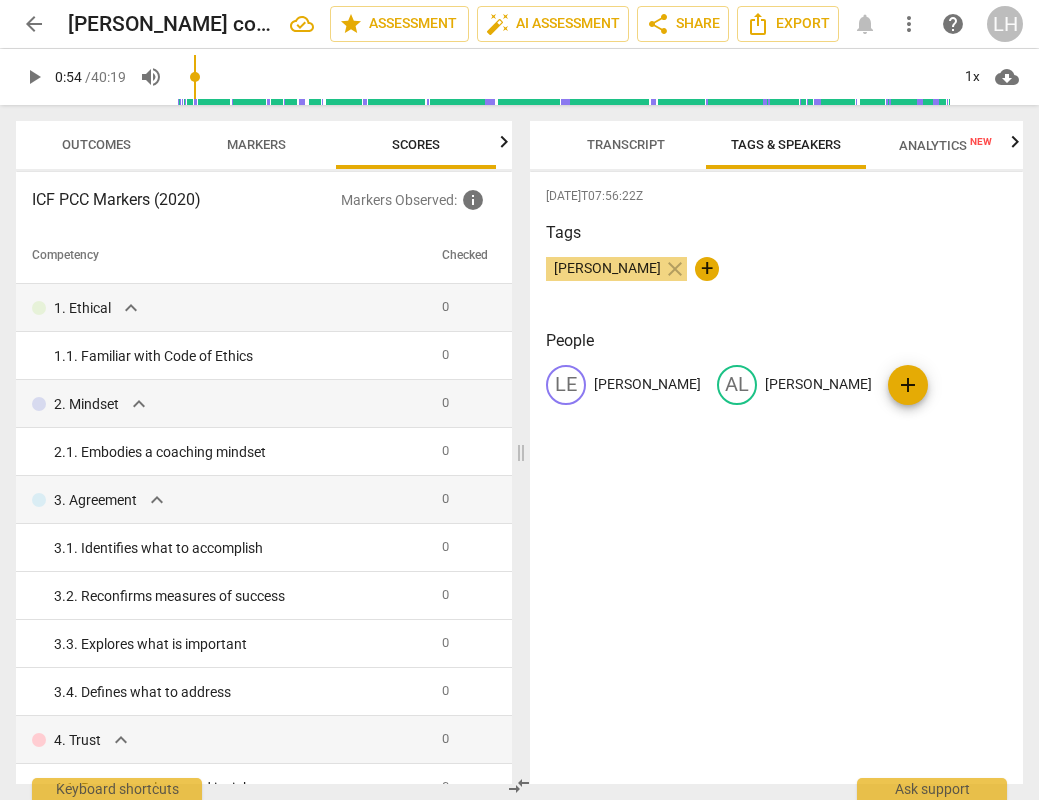 scroll, scrollTop: 0, scrollLeft: 16, axis: horizontal 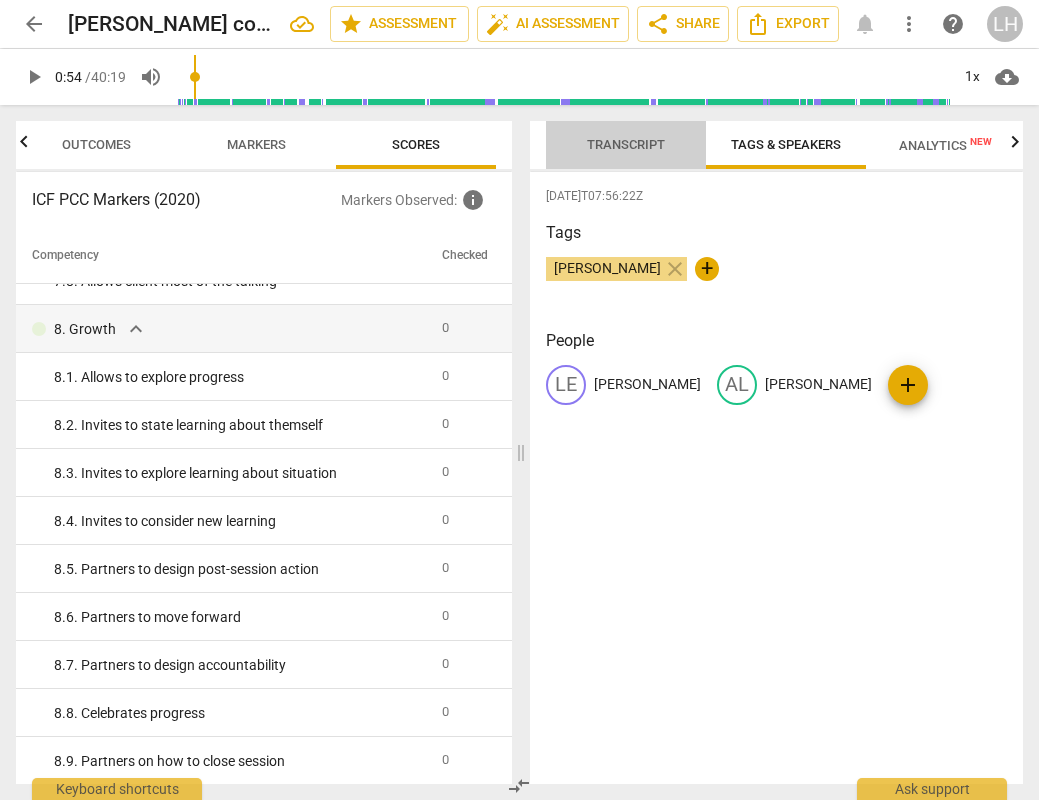 click on "Transcript" at bounding box center (626, 144) 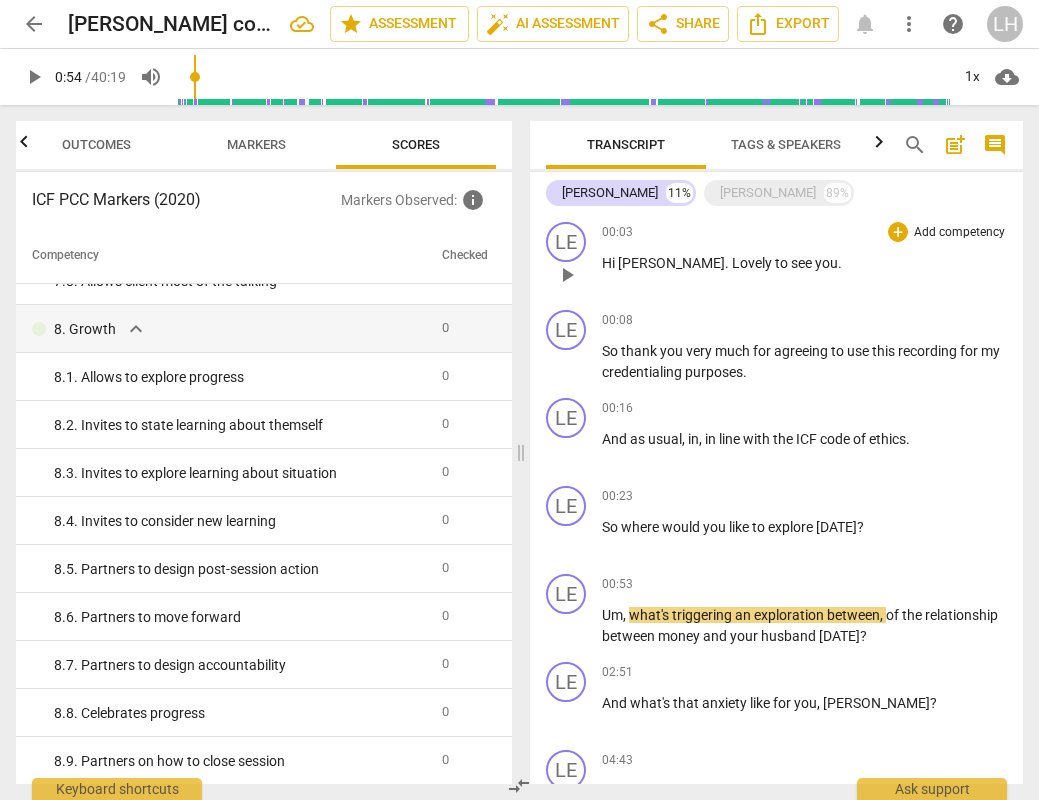 scroll, scrollTop: 0, scrollLeft: 0, axis: both 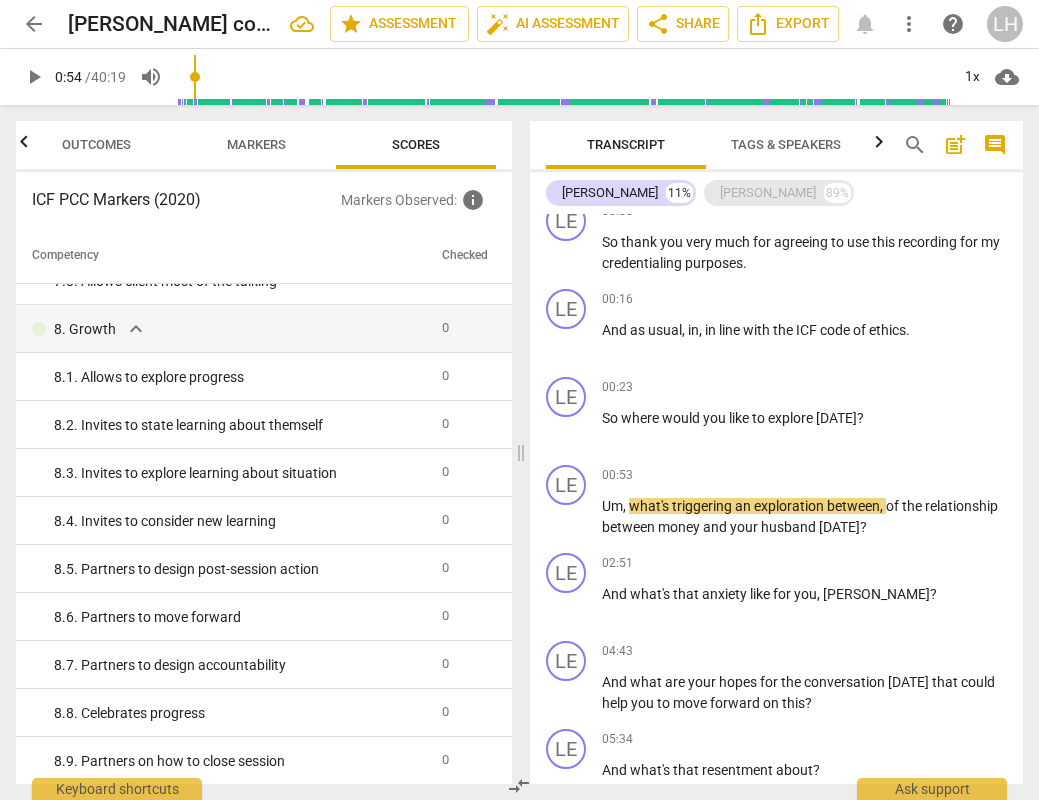 click on "[PERSON_NAME] 89%" at bounding box center (779, 193) 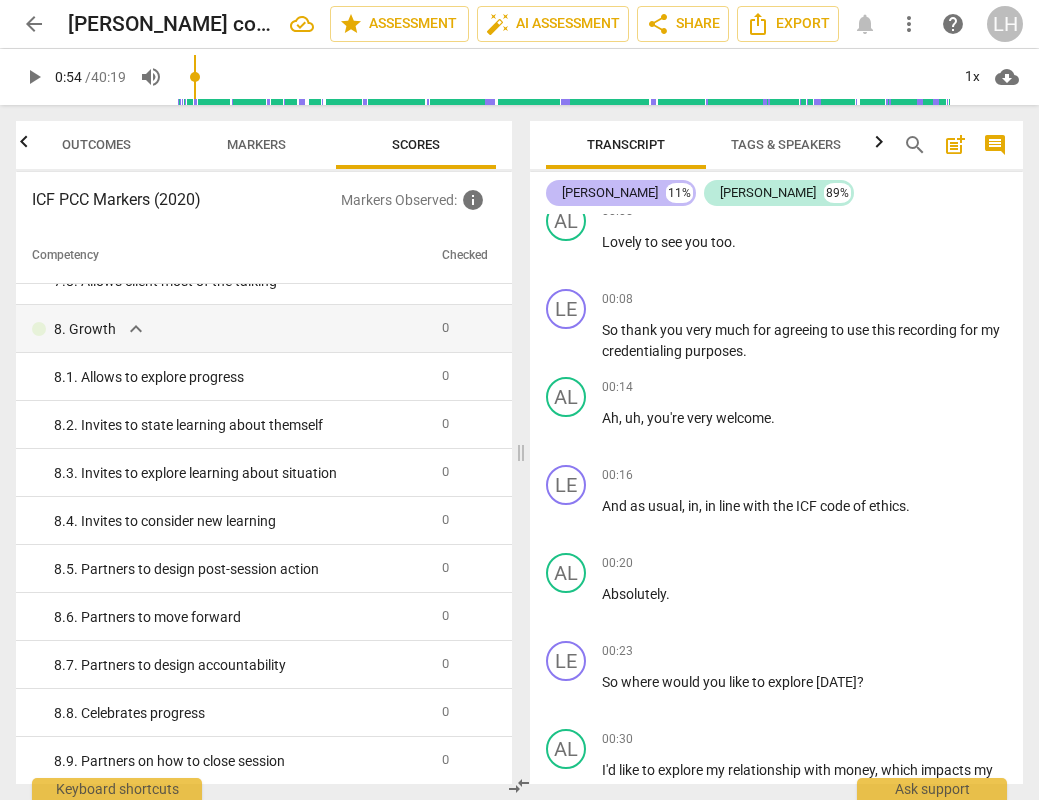 click on "[PERSON_NAME]" at bounding box center (610, 193) 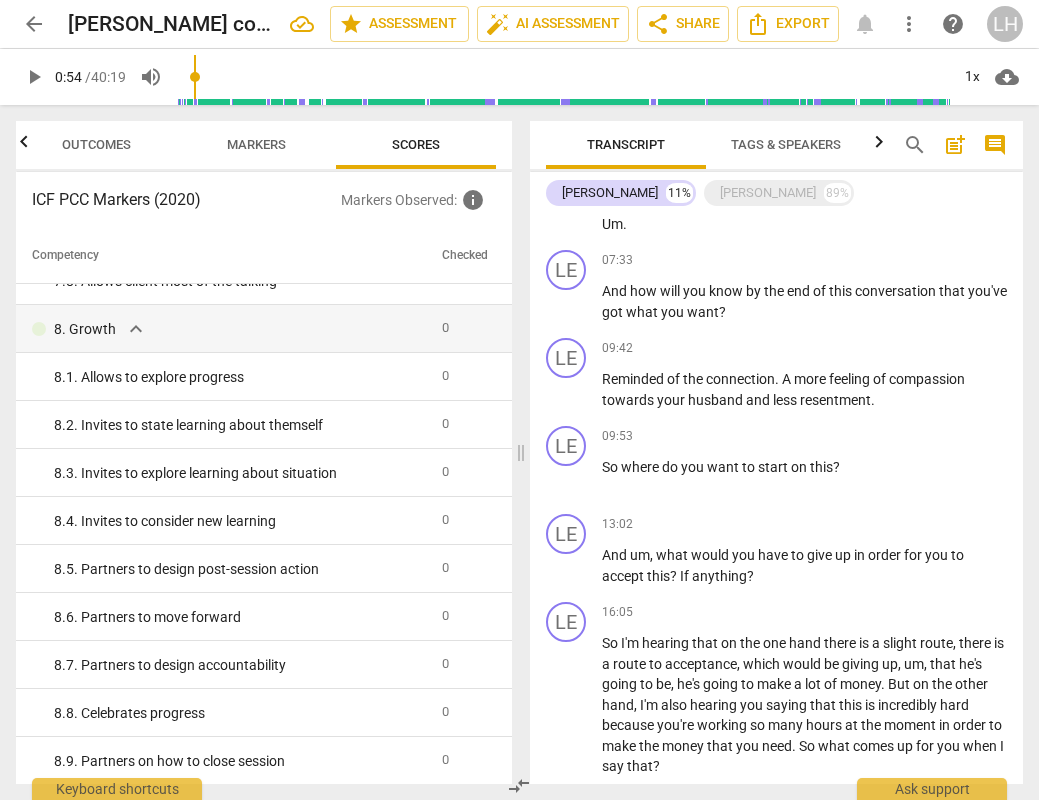 scroll, scrollTop: 816, scrollLeft: 0, axis: vertical 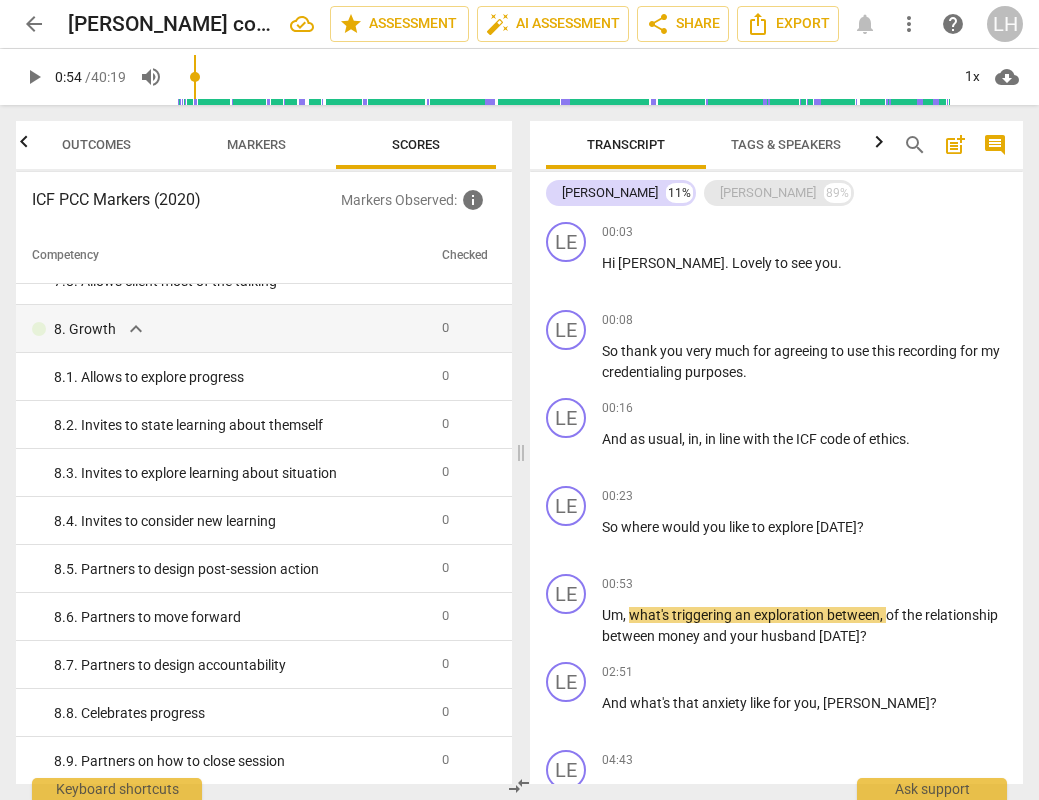 click on "[PERSON_NAME]" at bounding box center [768, 193] 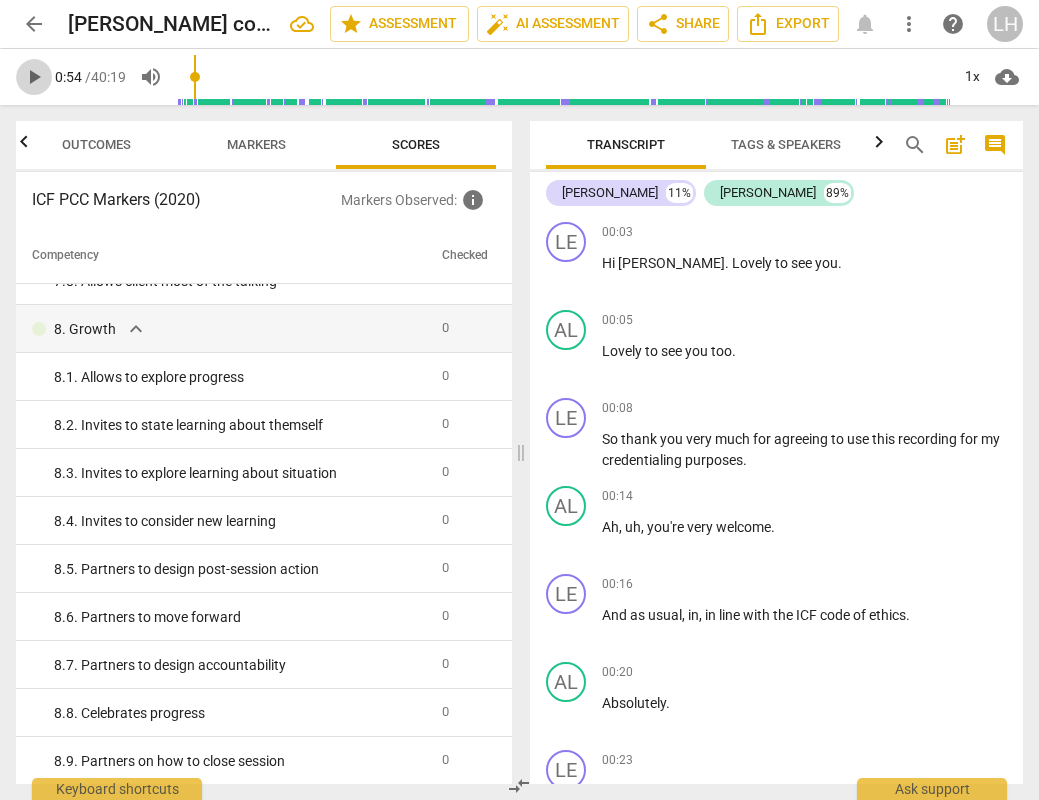 click on "play_arrow" at bounding box center [34, 77] 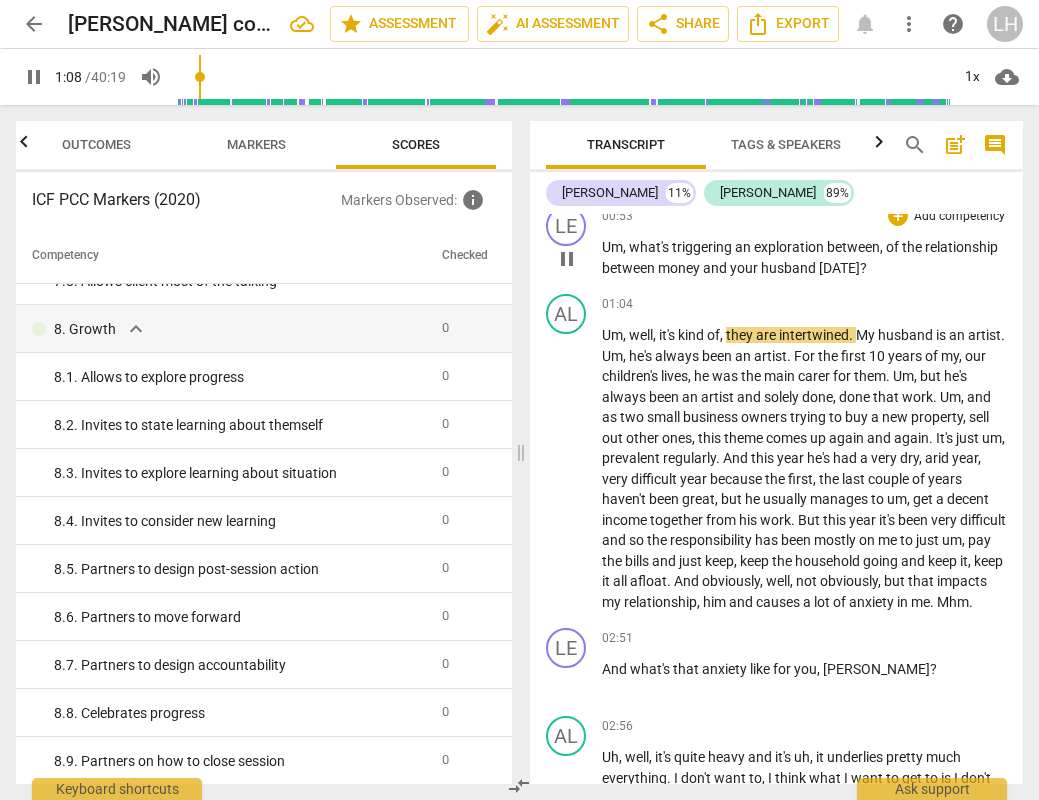 scroll, scrollTop: 763, scrollLeft: 0, axis: vertical 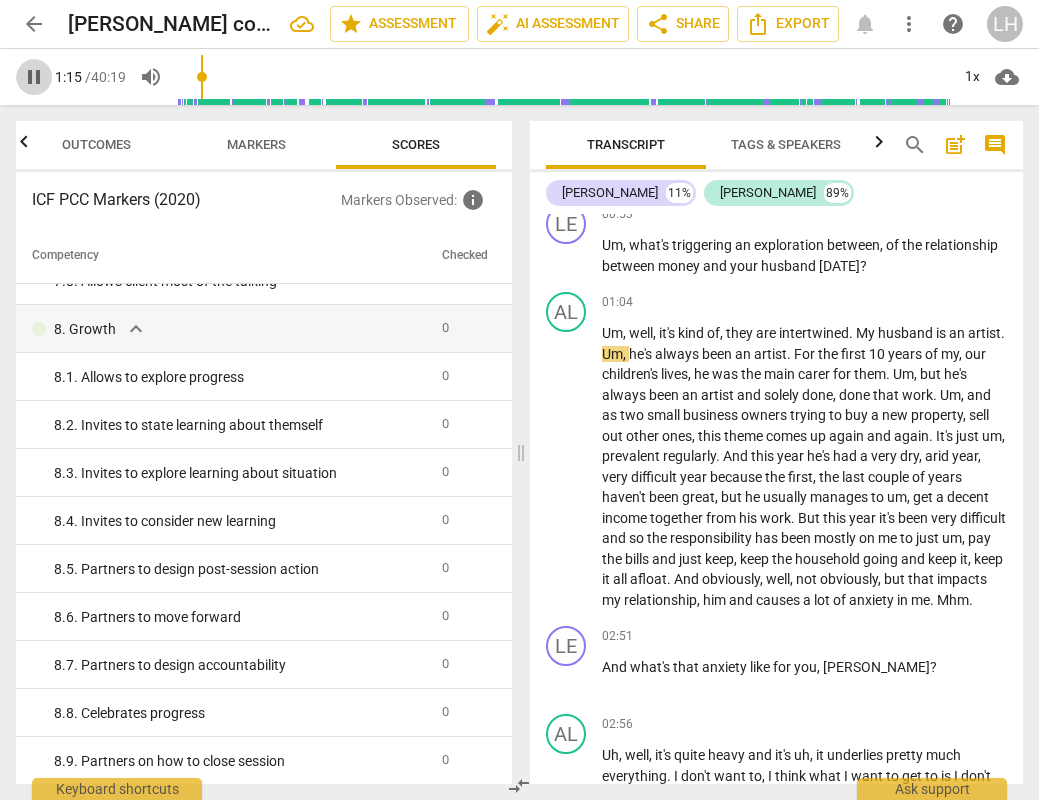 click on "pause" at bounding box center [34, 77] 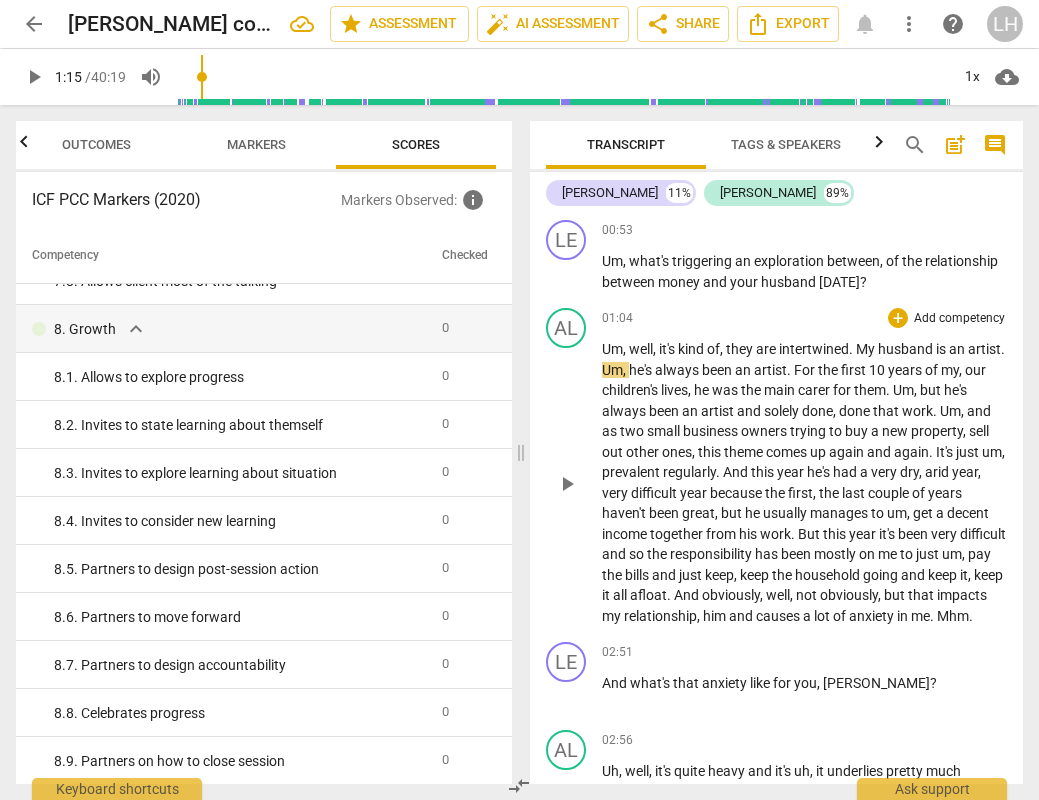 scroll, scrollTop: 749, scrollLeft: 0, axis: vertical 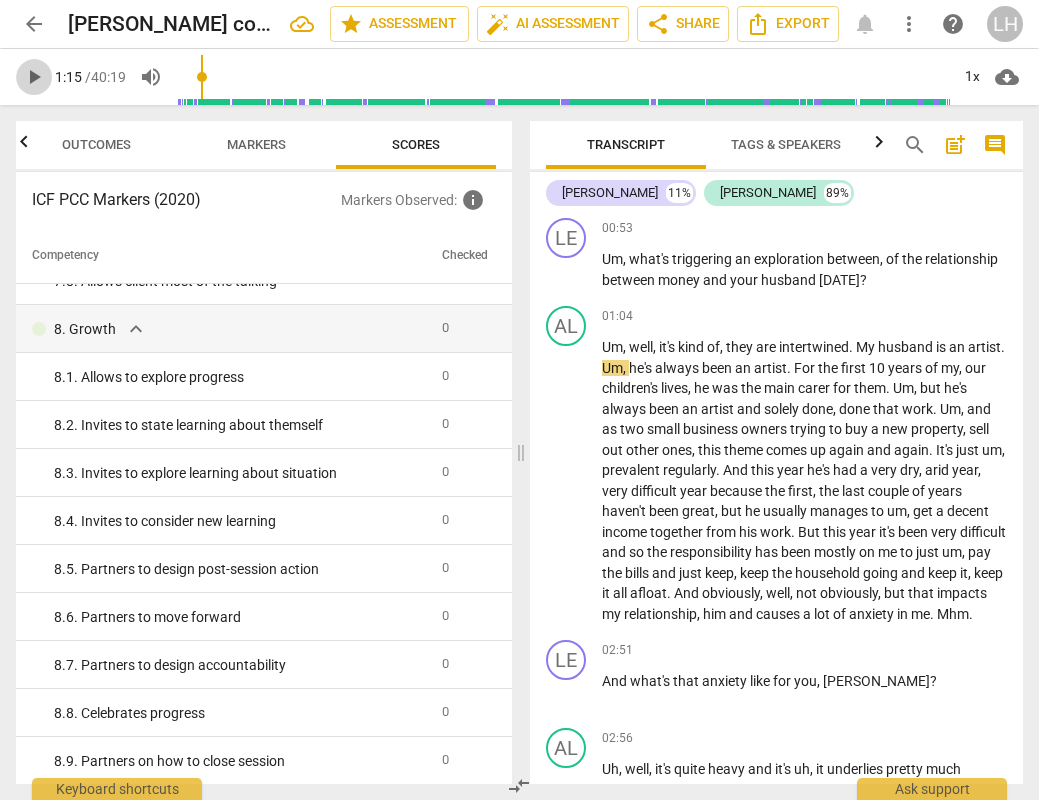 click on "play_arrow" at bounding box center [34, 77] 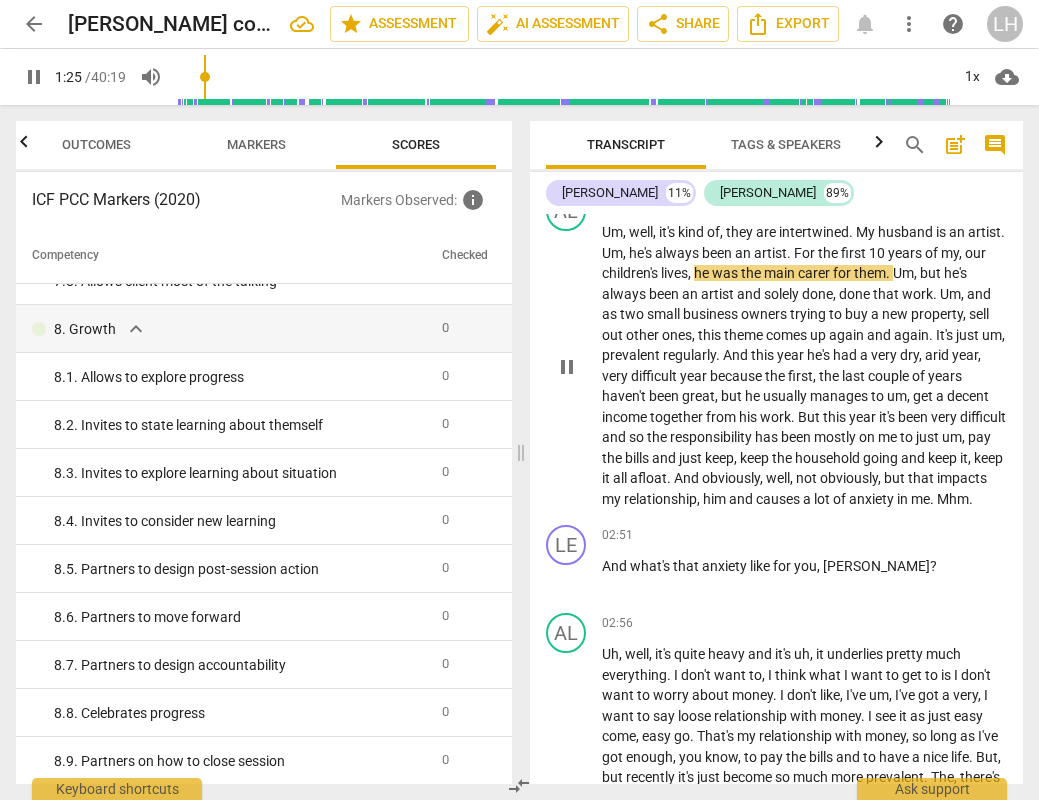 scroll, scrollTop: 855, scrollLeft: 0, axis: vertical 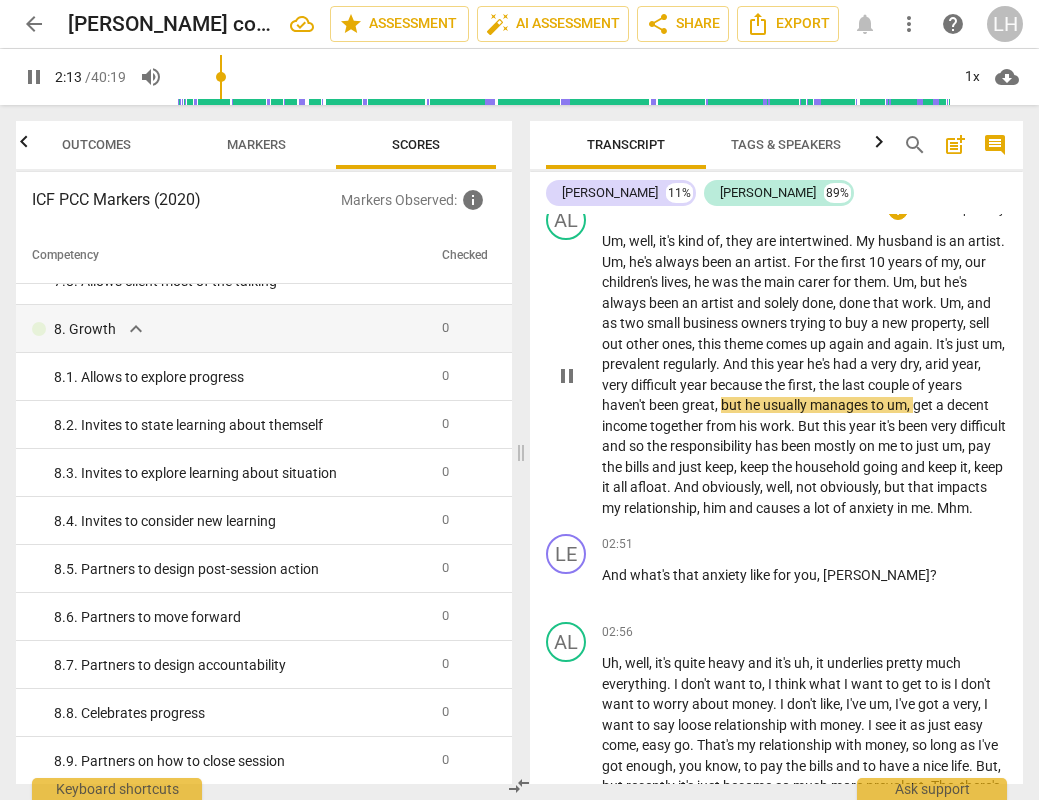 click on "haven't" at bounding box center [625, 405] 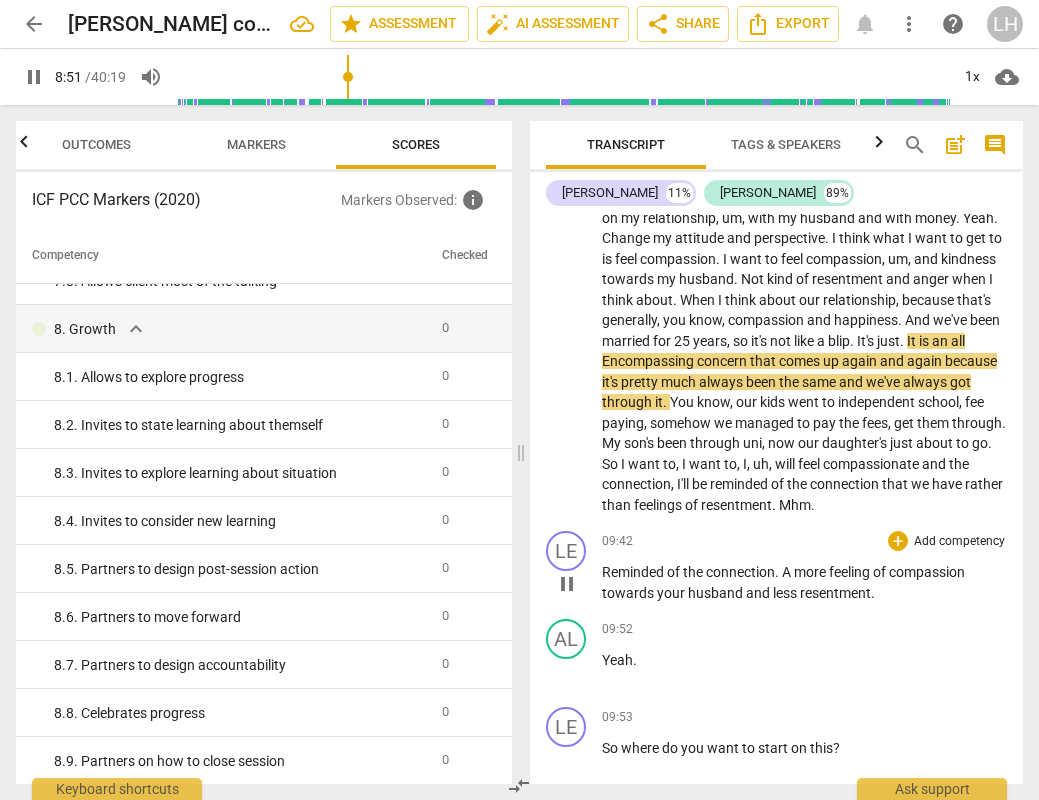 scroll, scrollTop: 2646, scrollLeft: 0, axis: vertical 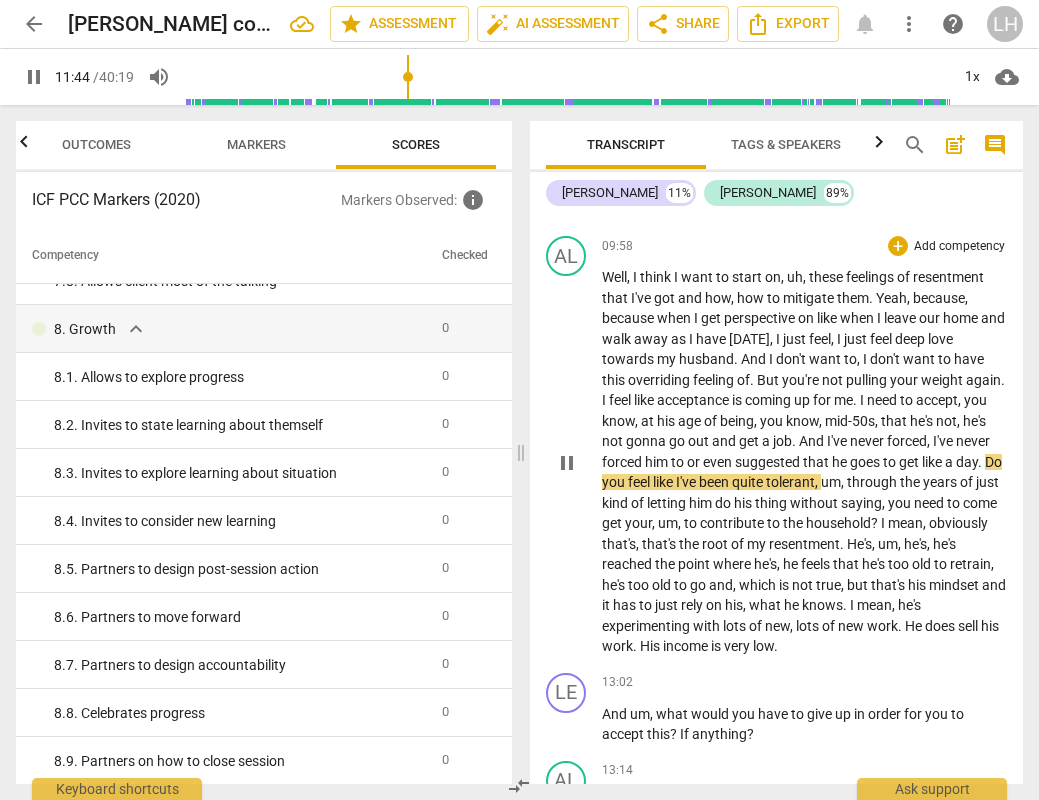 click on "day" at bounding box center (967, 462) 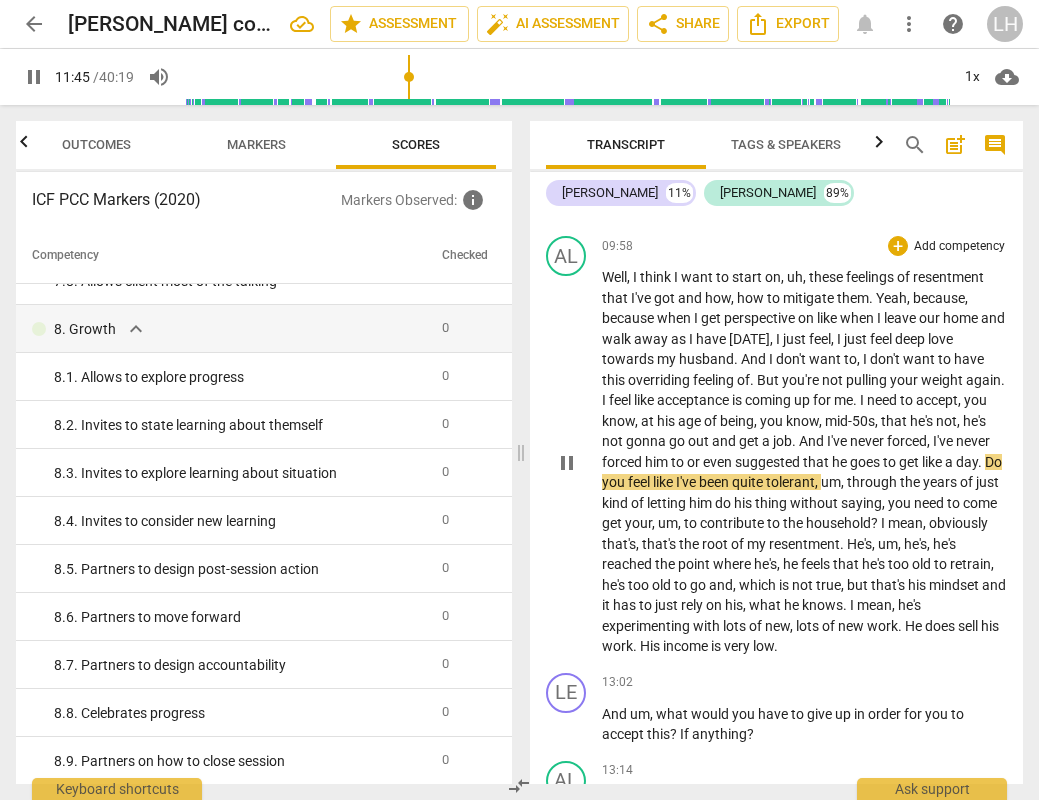 type on "706" 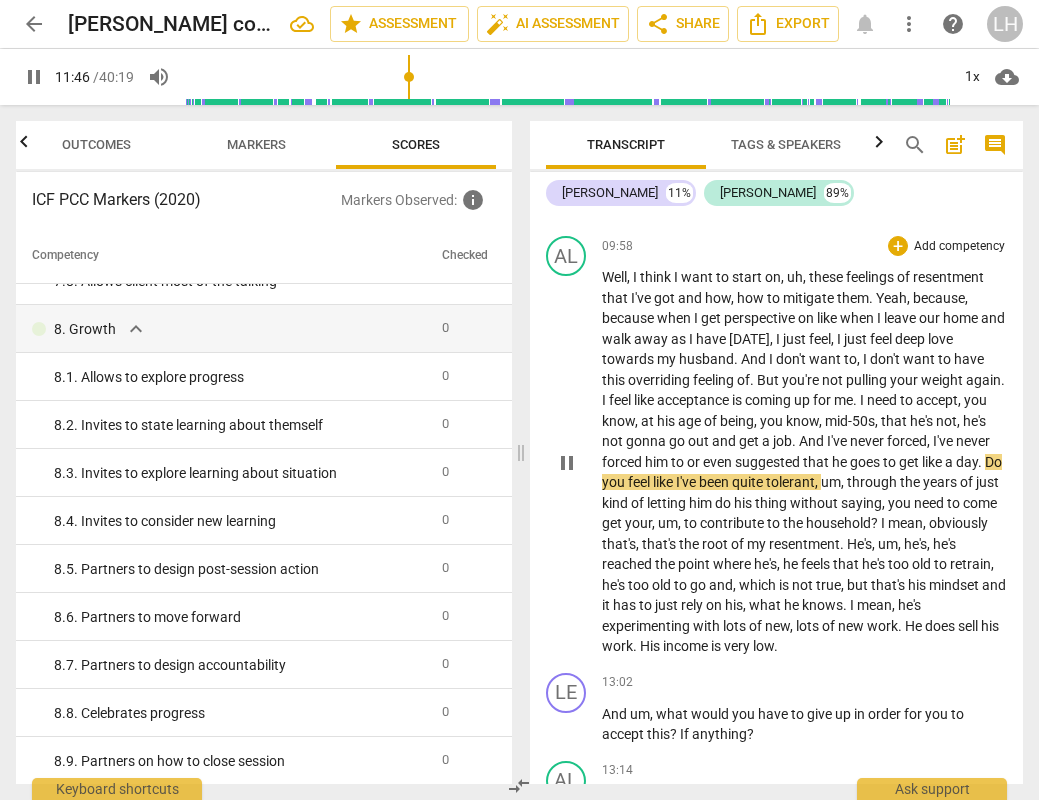 type 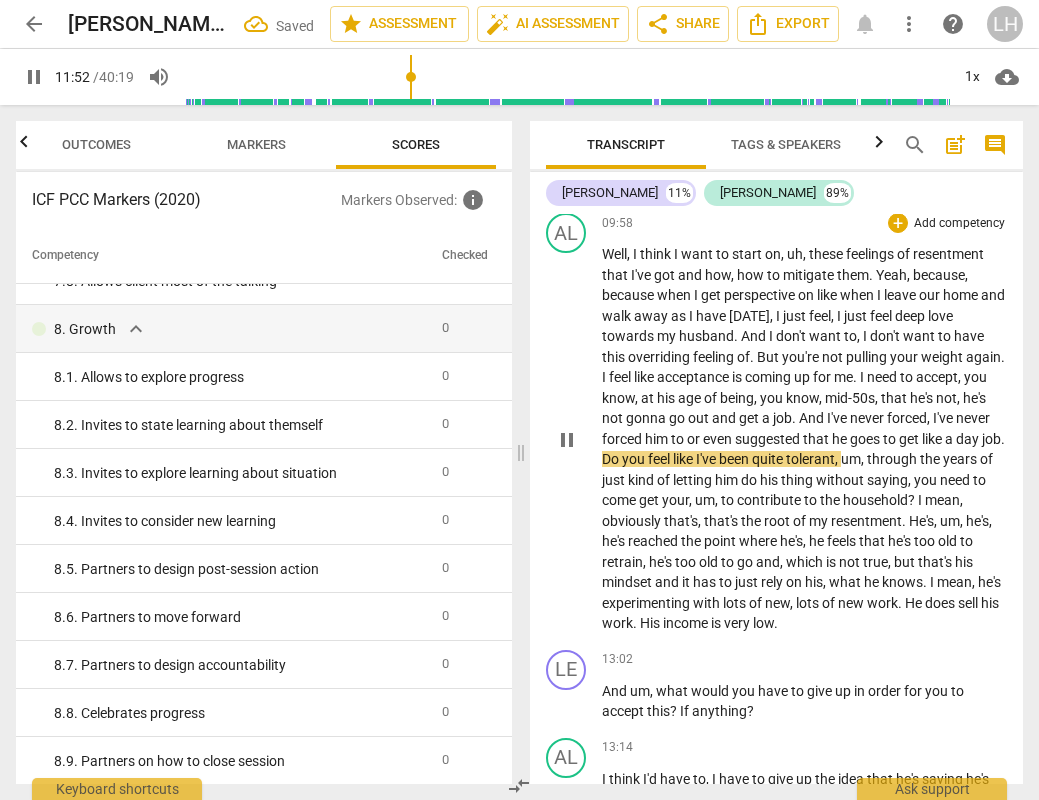 scroll, scrollTop: 3225, scrollLeft: 0, axis: vertical 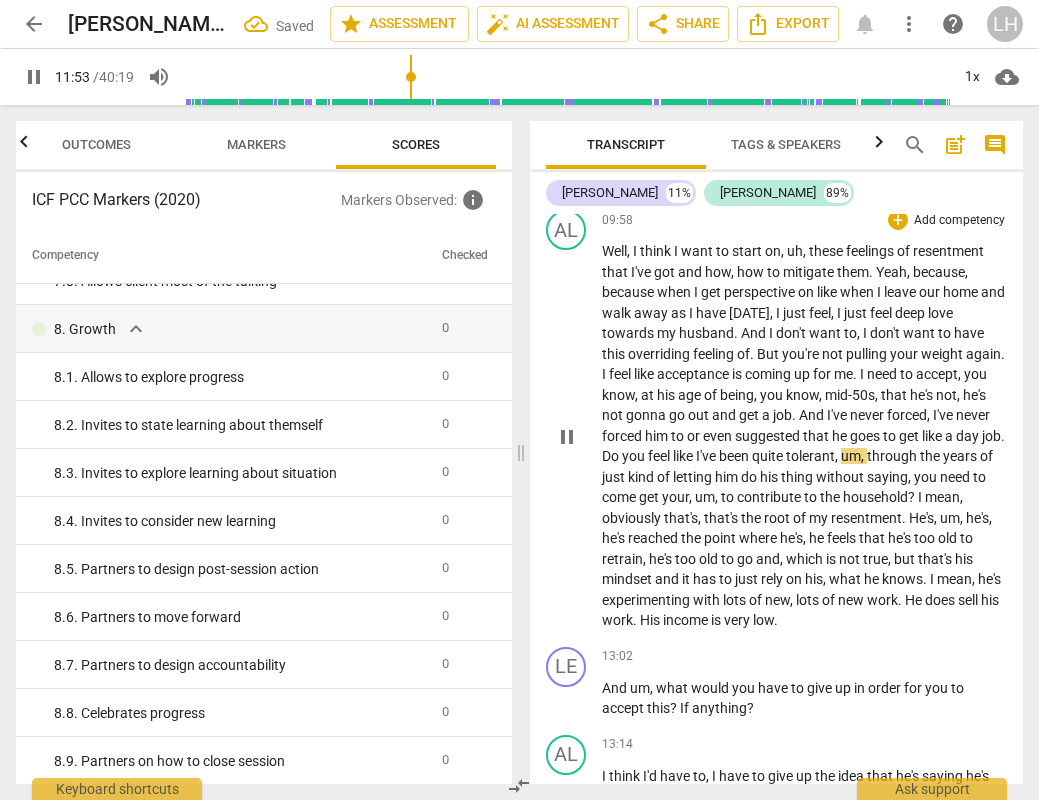 click on "Do" at bounding box center [612, 456] 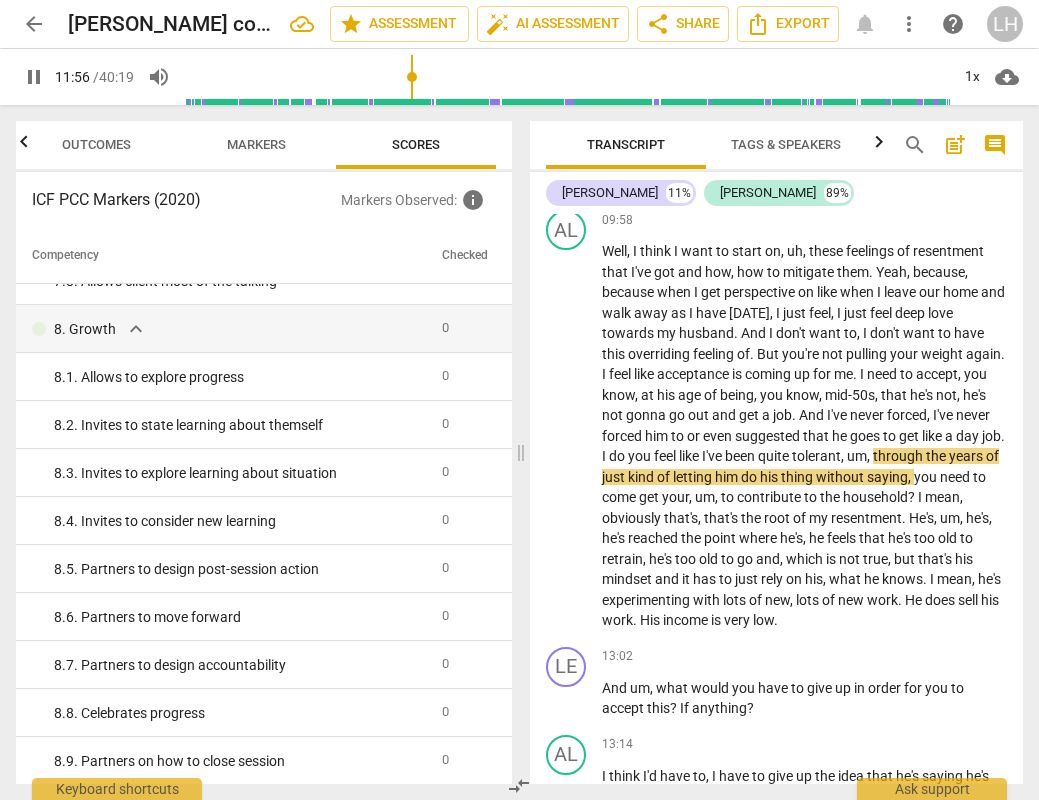 click at bounding box center [567, 77] 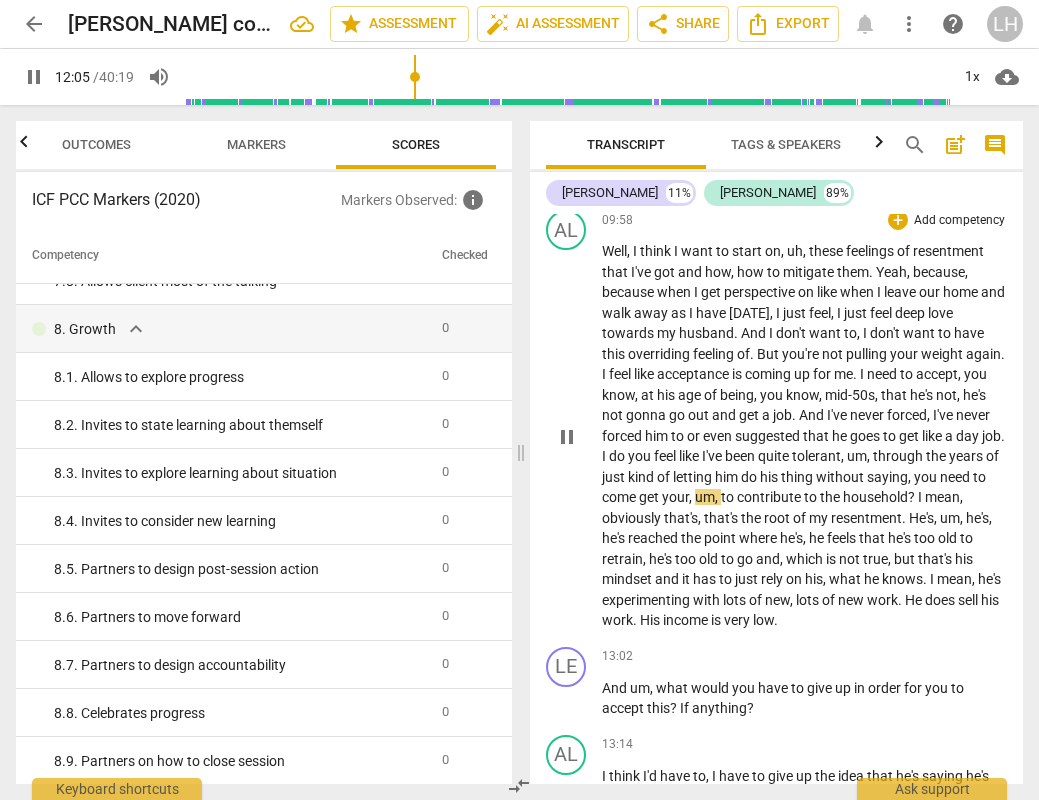 click on "your" at bounding box center [675, 497] 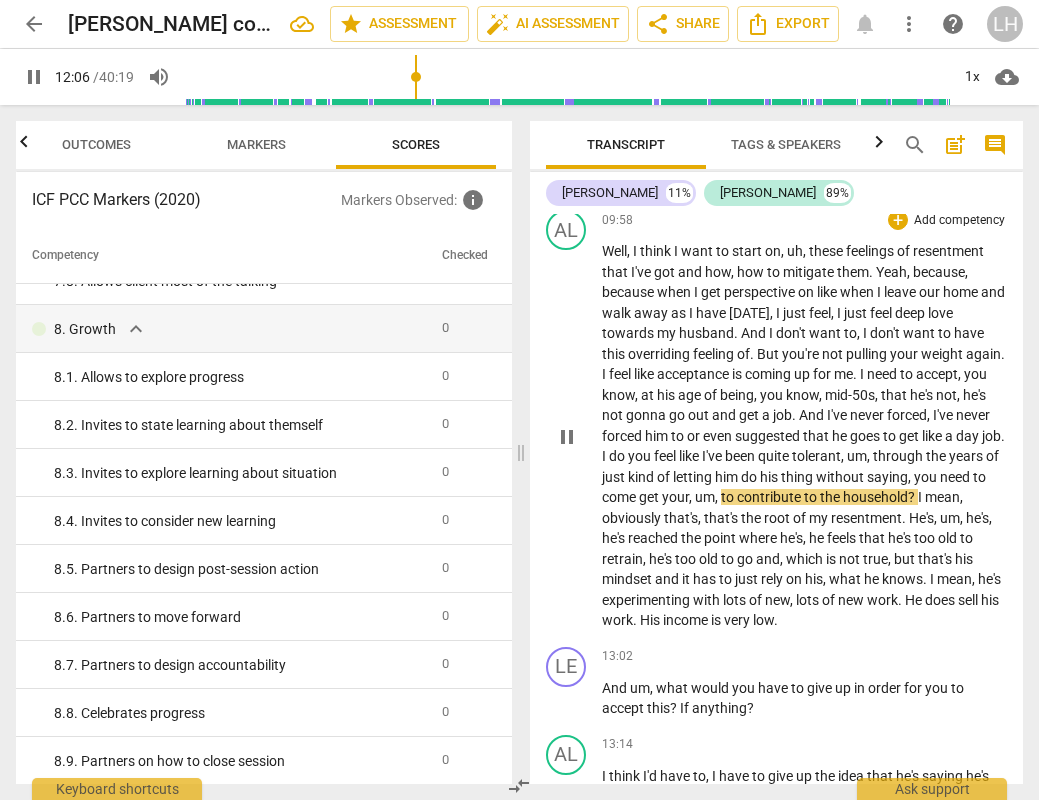 click on "," at bounding box center [692, 497] 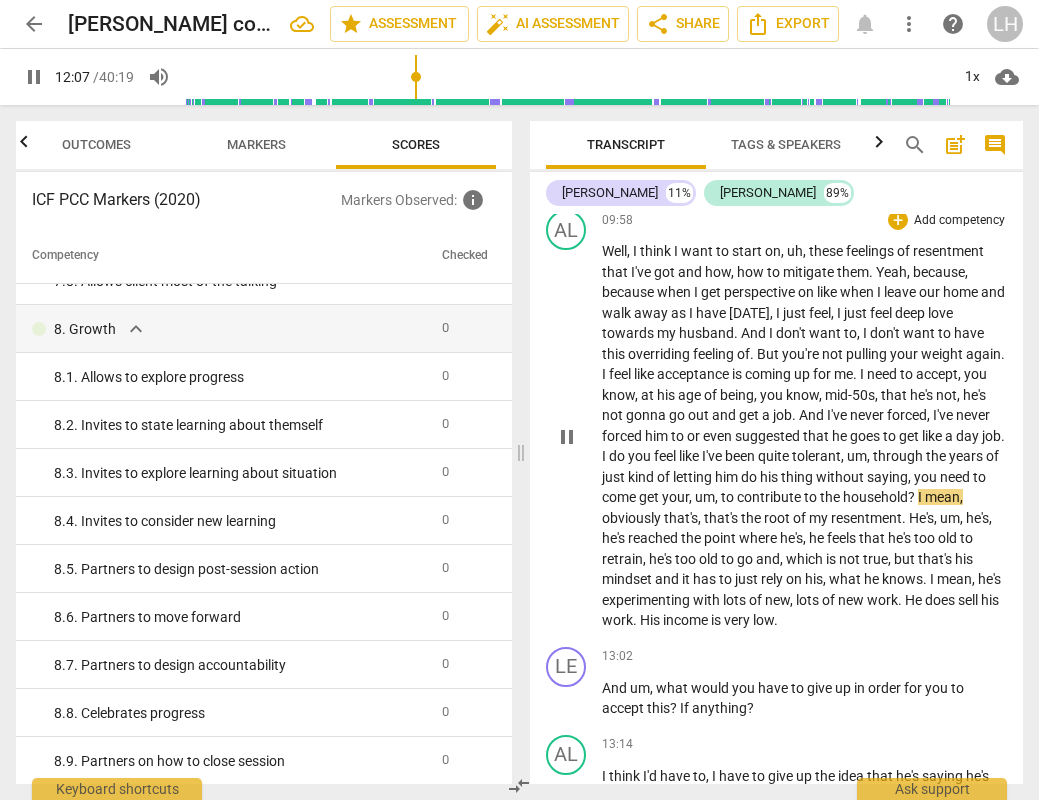 type on "728" 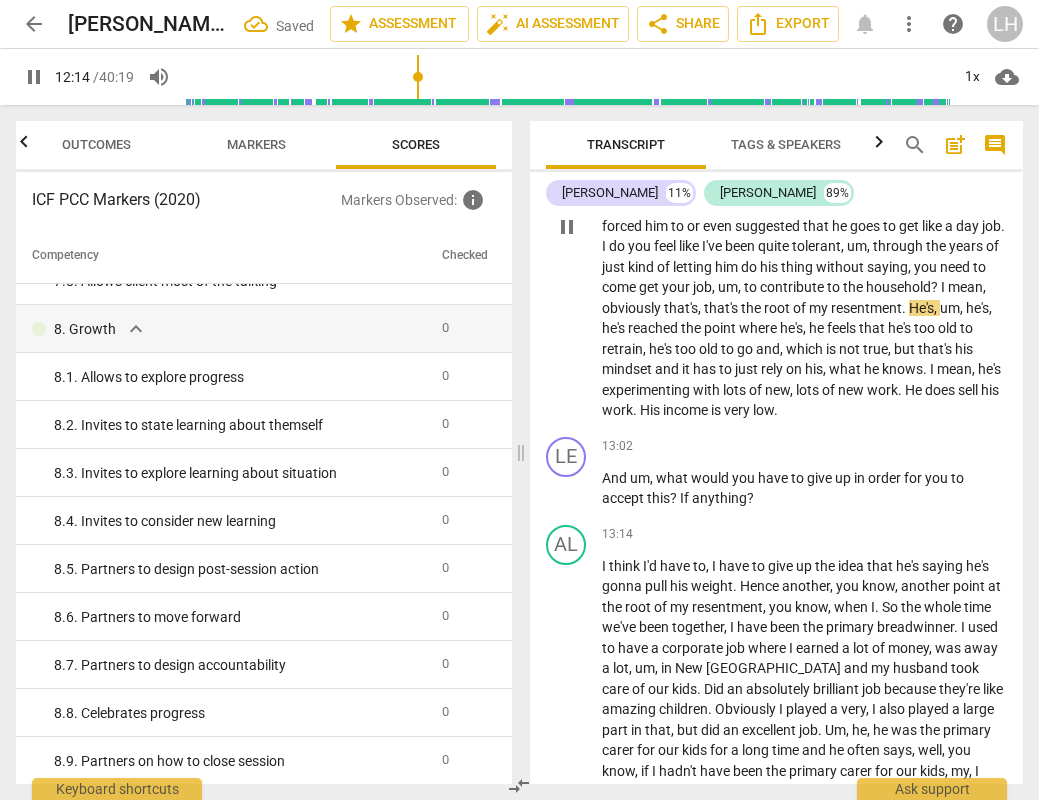 scroll, scrollTop: 3450, scrollLeft: 0, axis: vertical 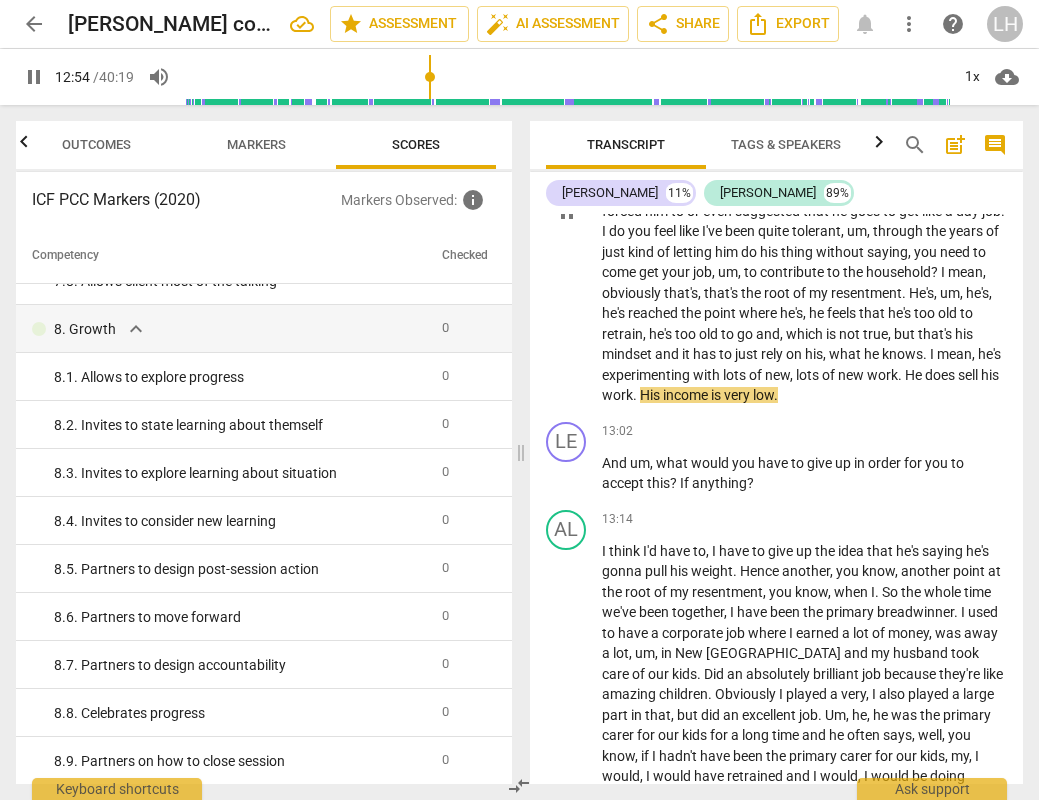 click on "His" at bounding box center (651, 395) 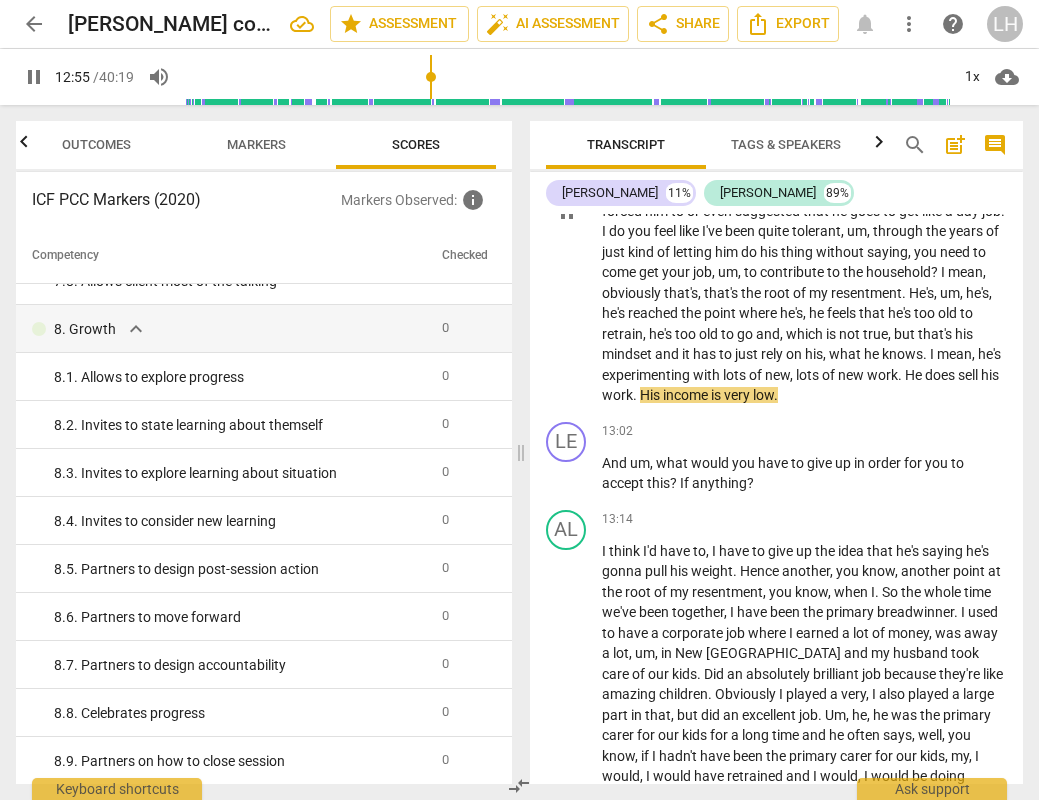 click on "His" at bounding box center (651, 395) 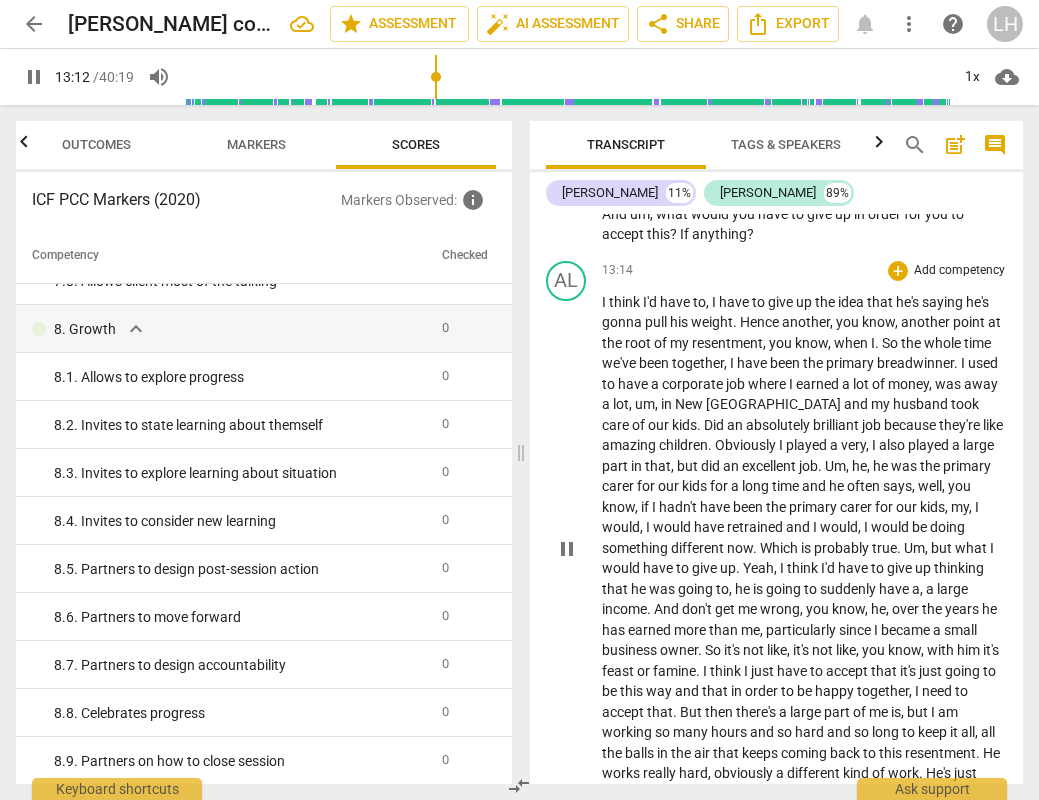 scroll, scrollTop: 3721, scrollLeft: 0, axis: vertical 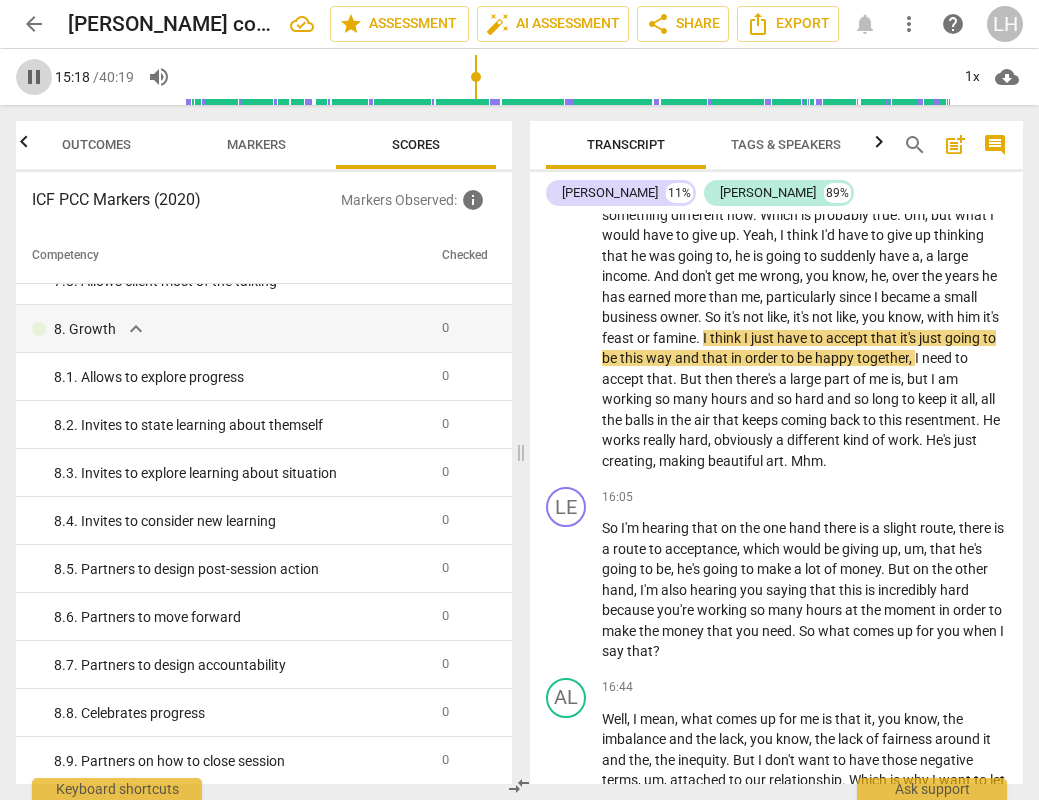 click on "pause" at bounding box center (34, 77) 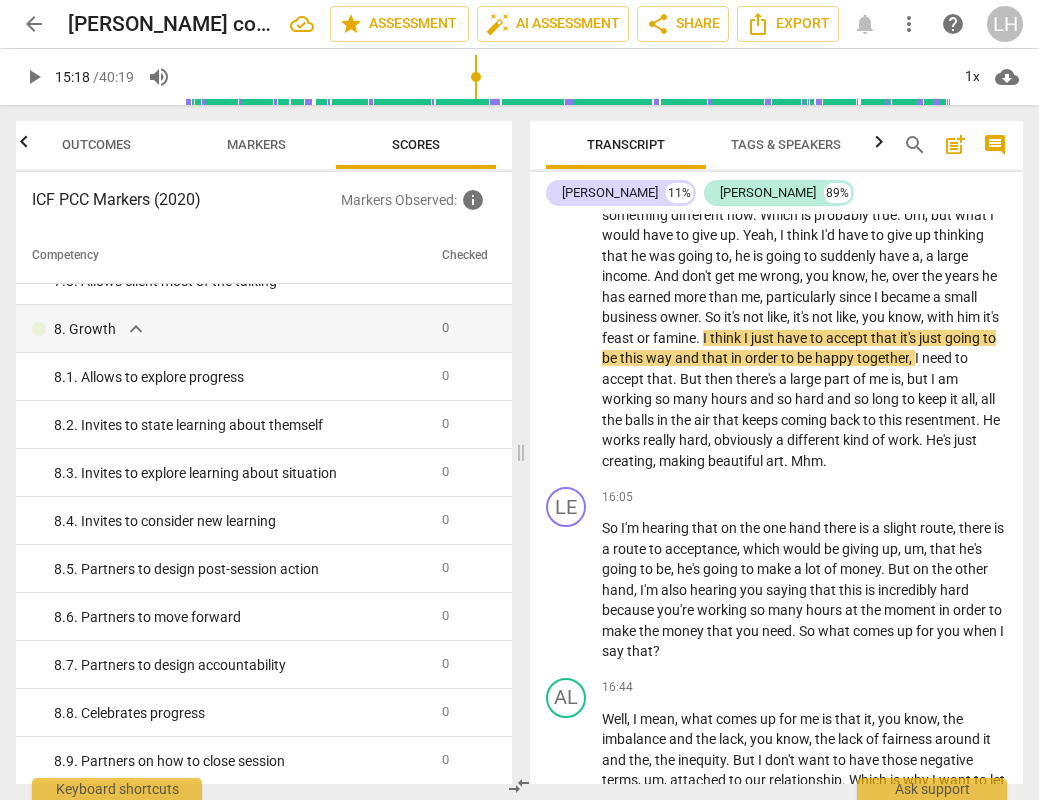 type on "919" 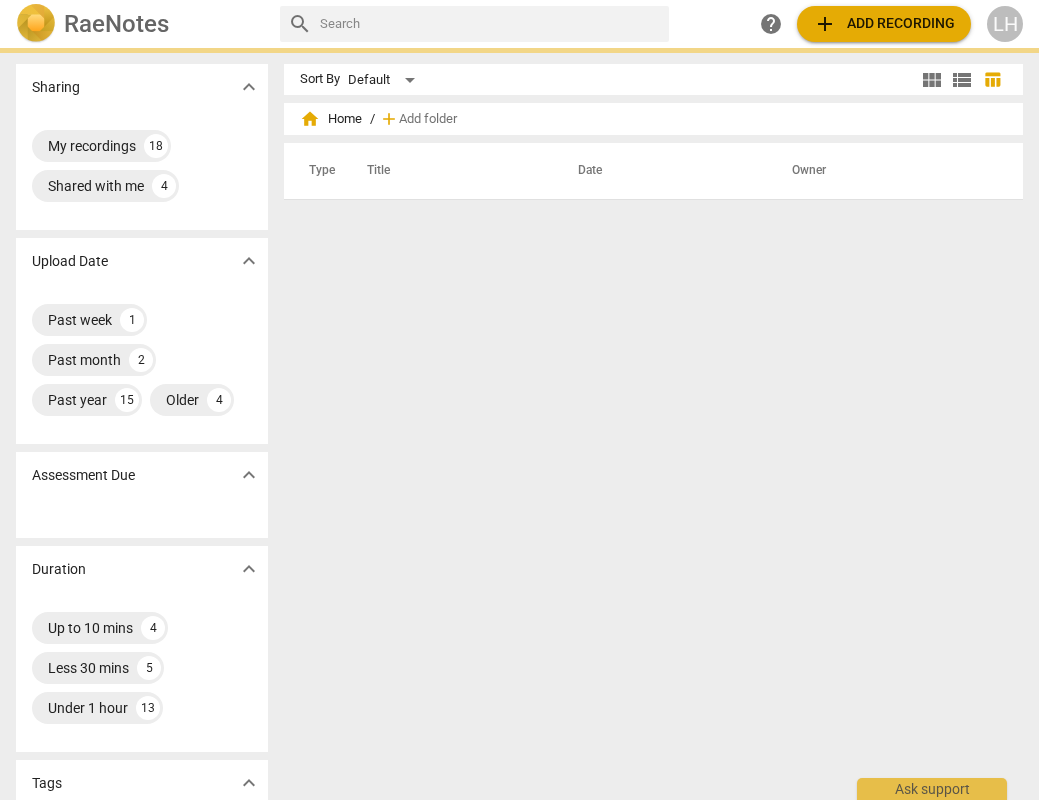 scroll, scrollTop: 0, scrollLeft: 0, axis: both 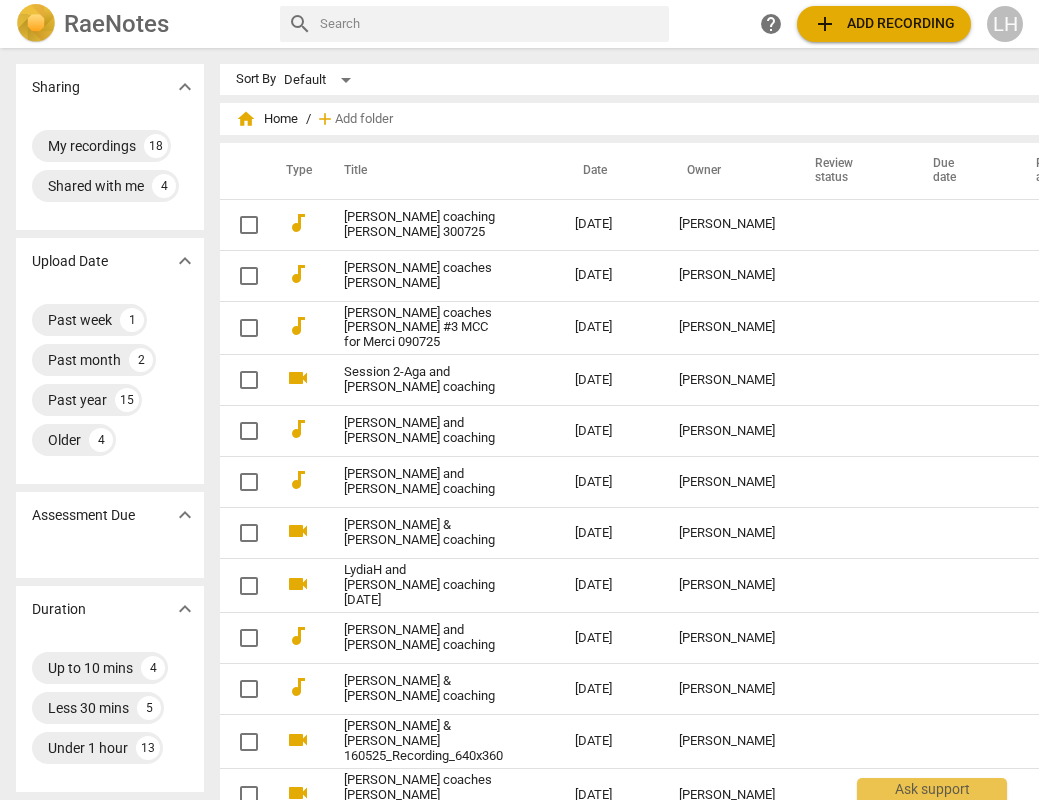 click on "[PERSON_NAME] coaching [PERSON_NAME] 300725" at bounding box center [423, 225] 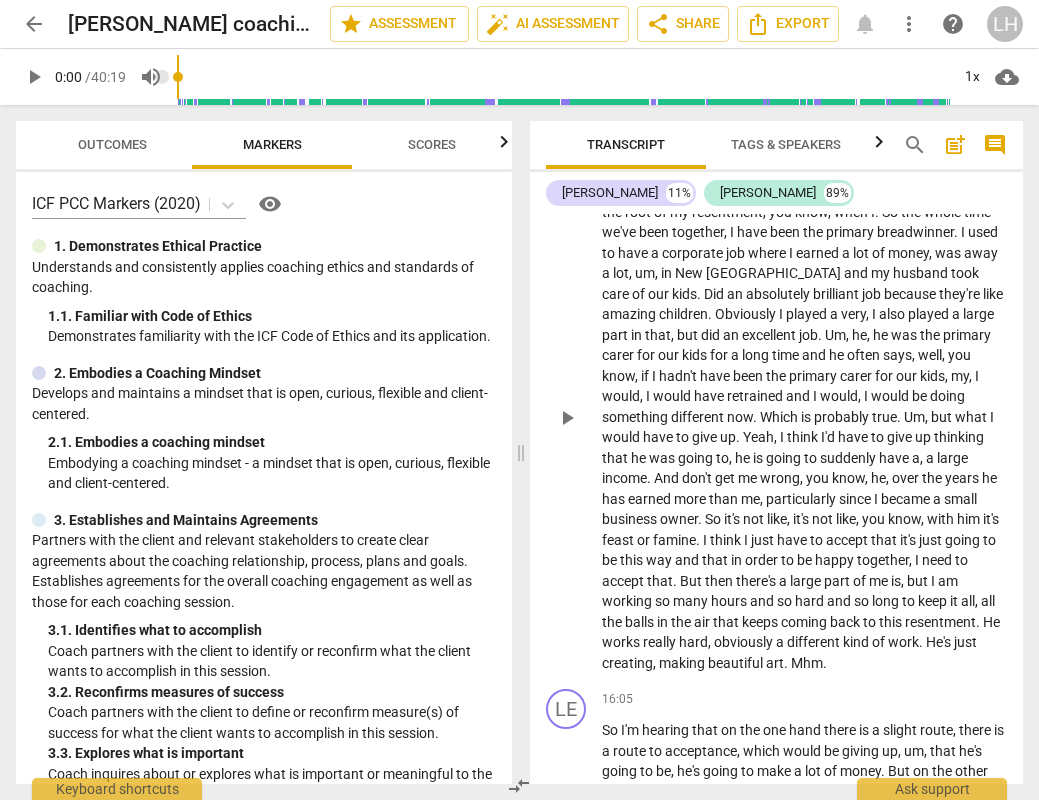 scroll, scrollTop: 3829, scrollLeft: 0, axis: vertical 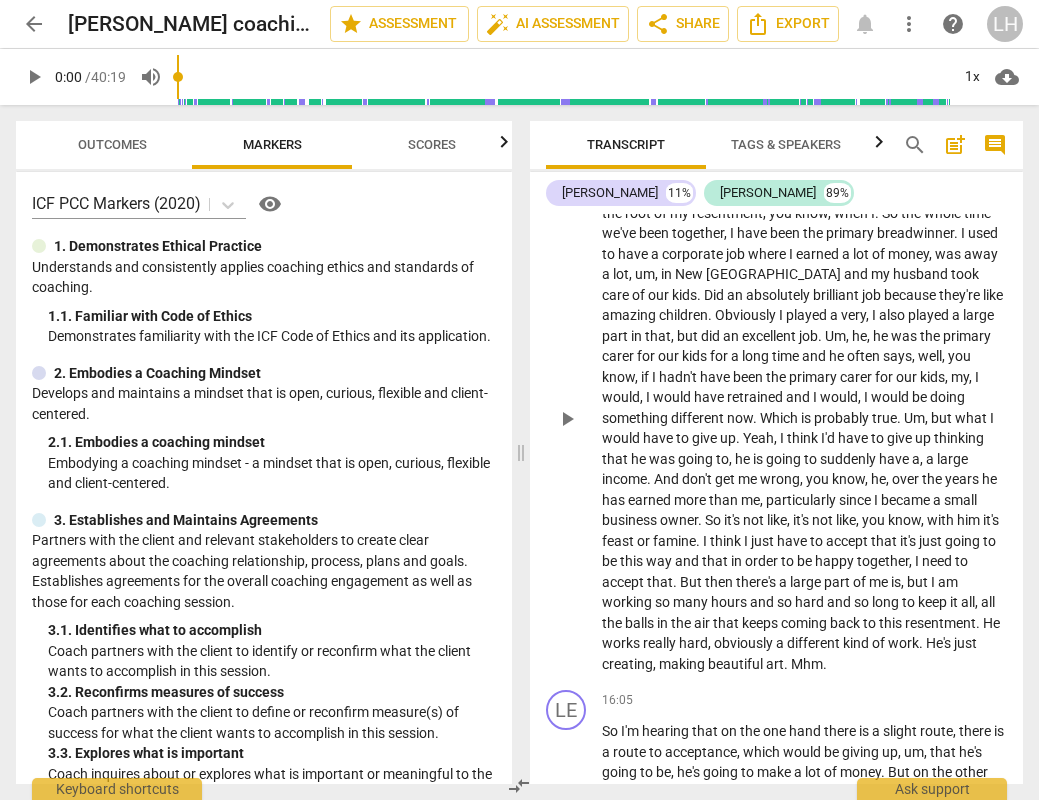 click on "for" at bounding box center [720, 356] 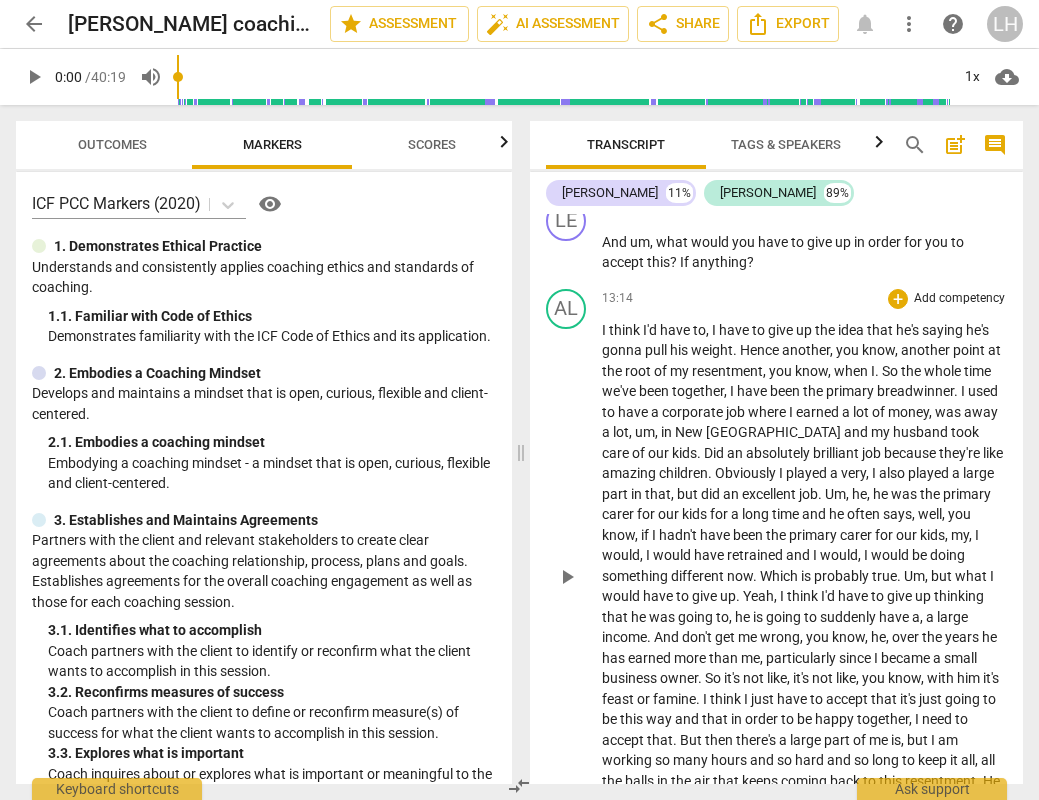 scroll, scrollTop: 3664, scrollLeft: 0, axis: vertical 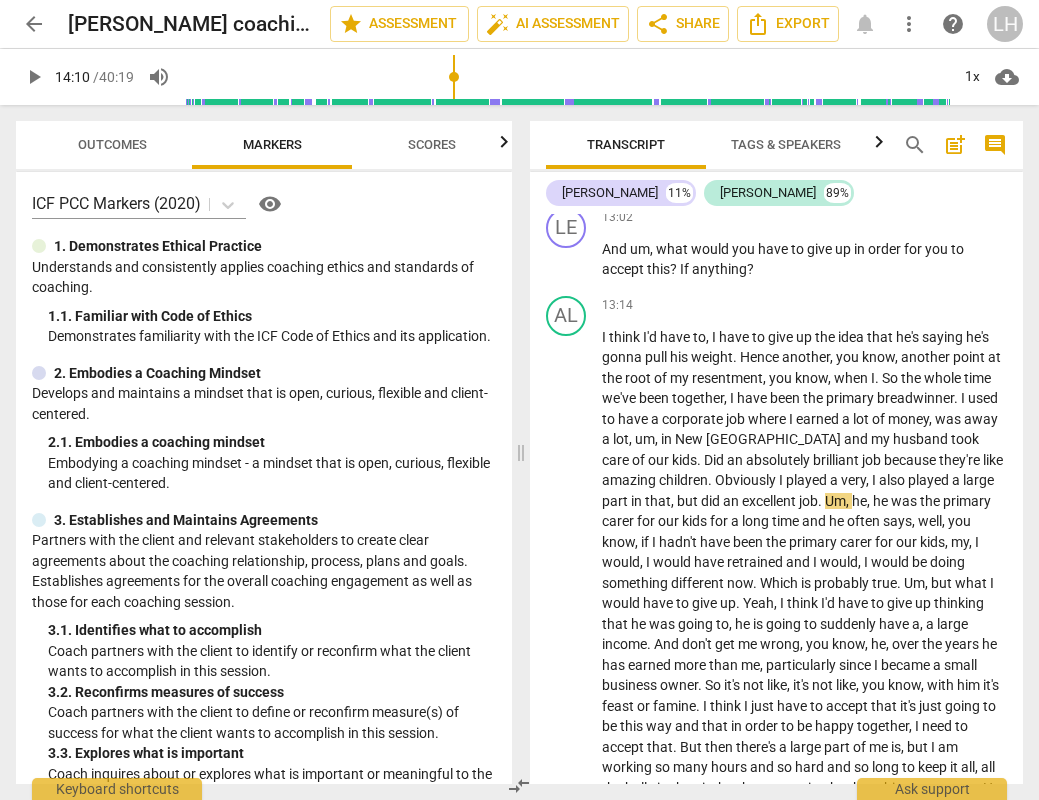 drag, startPoint x: 183, startPoint y: 76, endPoint x: 456, endPoint y: 95, distance: 273.66037 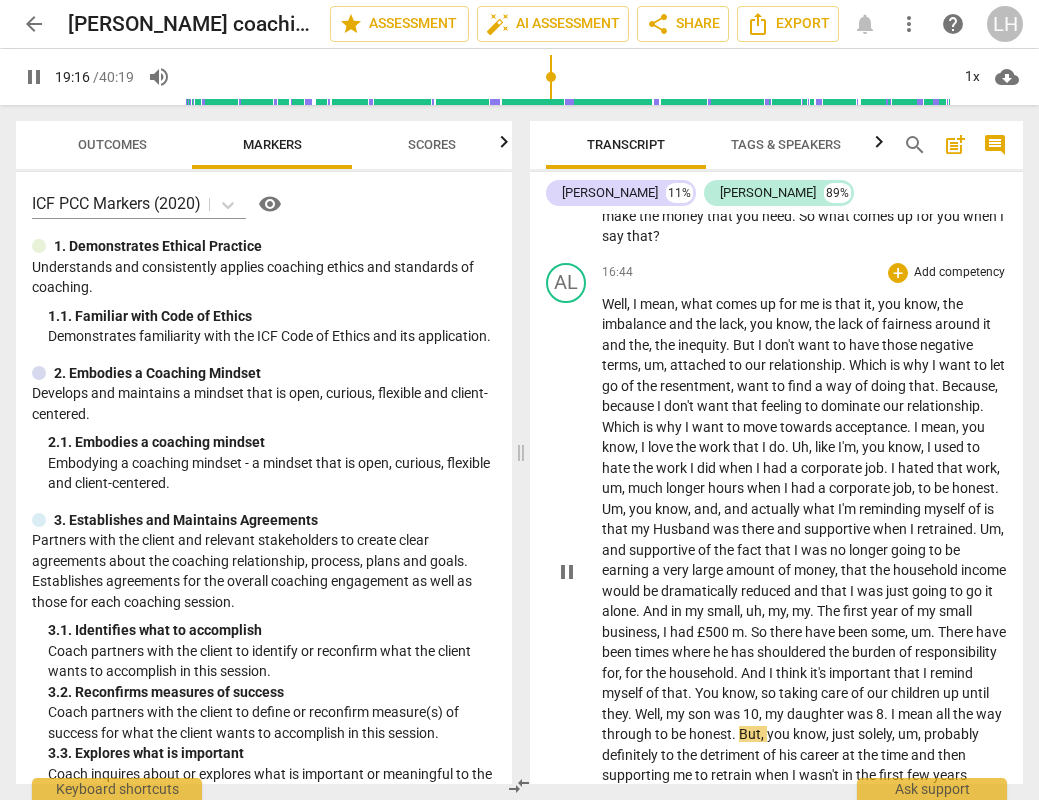 scroll, scrollTop: 4491, scrollLeft: 0, axis: vertical 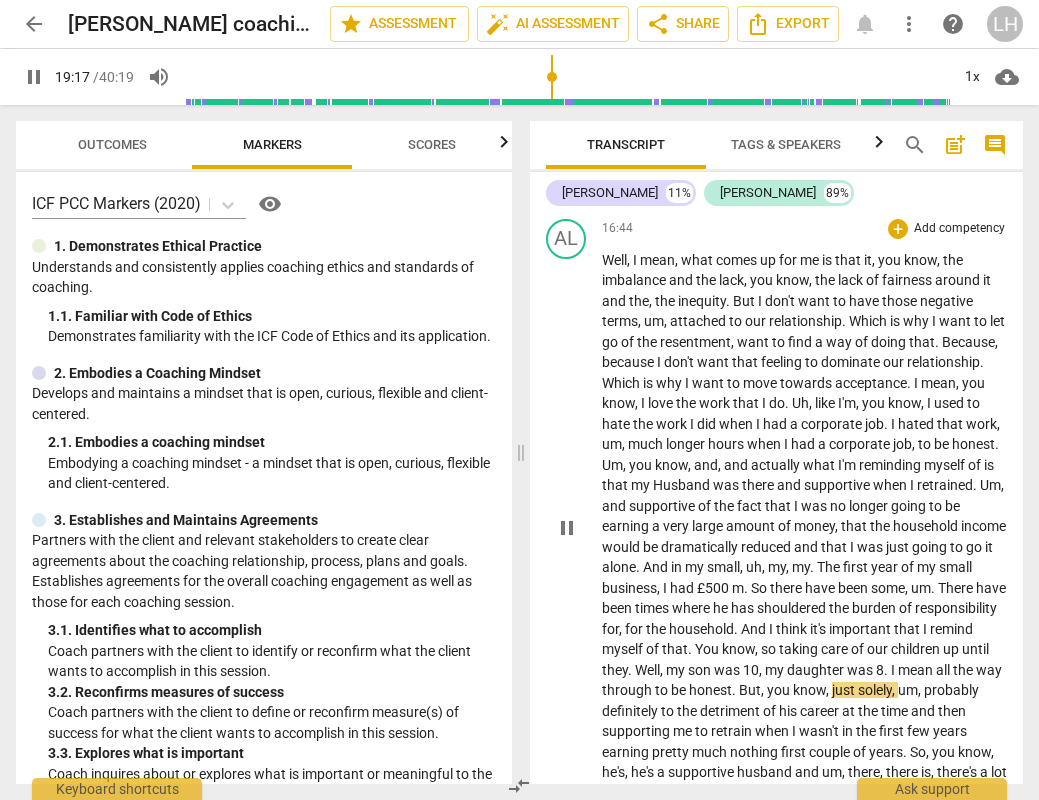 click on "Well" at bounding box center (647, 670) 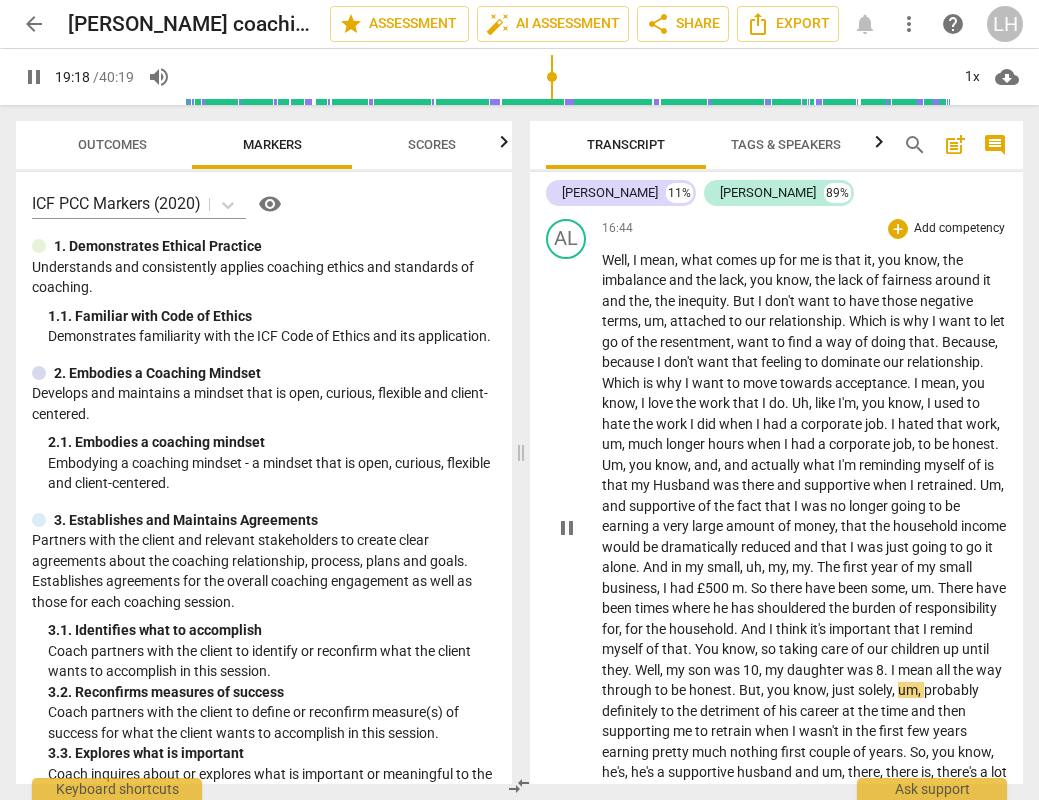 type on "1159" 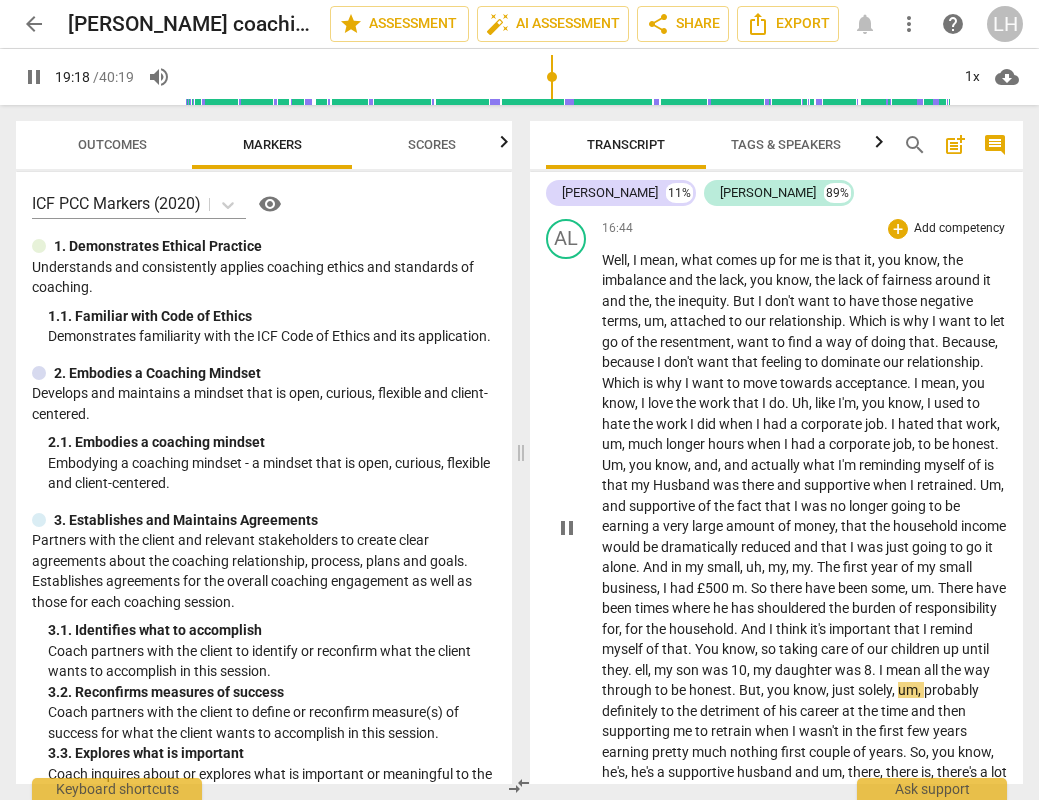 type 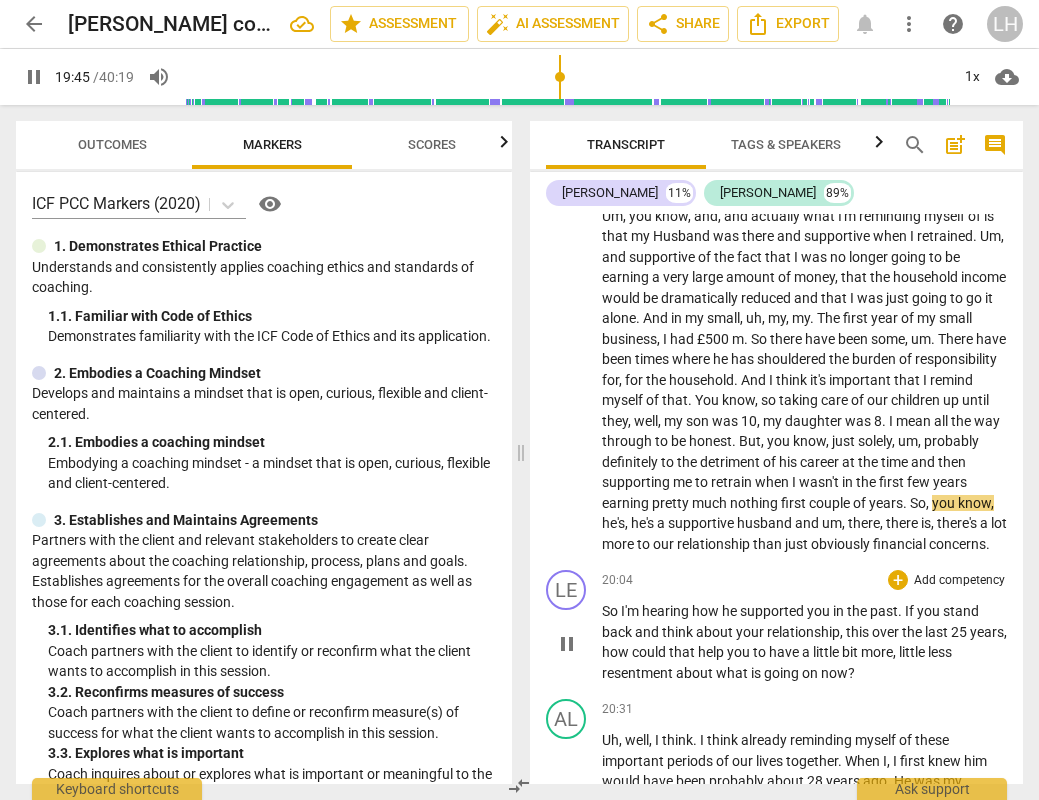 scroll, scrollTop: 4742, scrollLeft: 0, axis: vertical 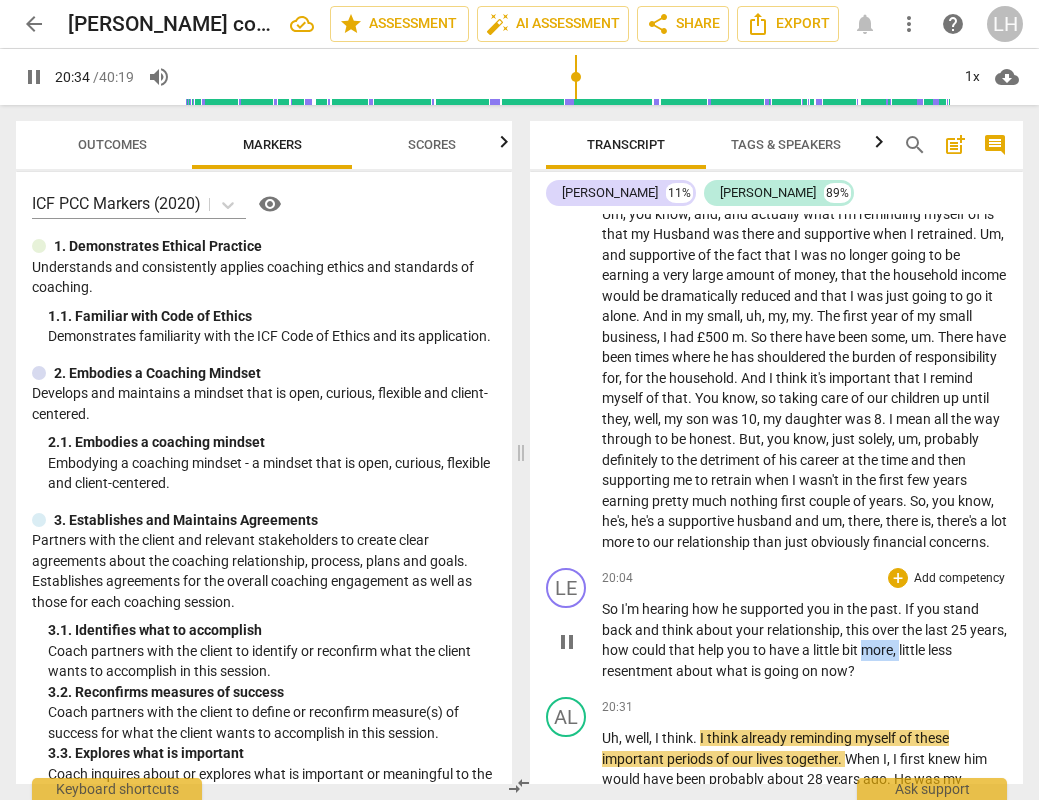 drag, startPoint x: 900, startPoint y: 635, endPoint x: 939, endPoint y: 638, distance: 39.115215 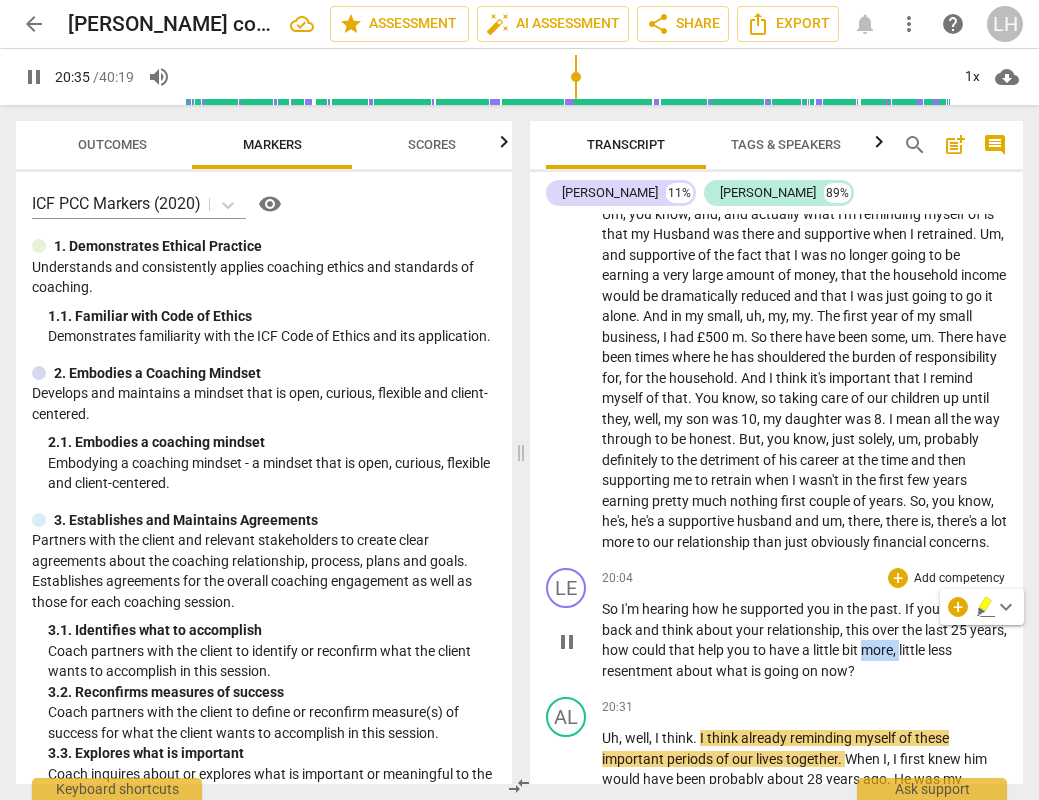 type on "1236" 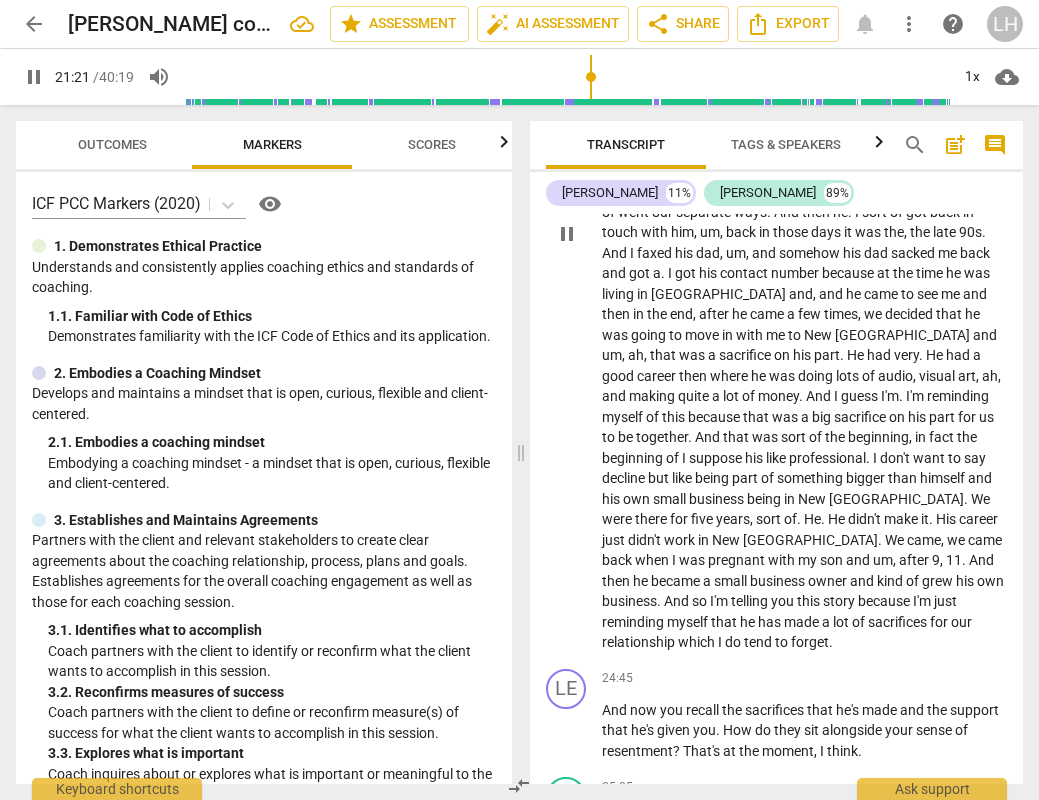 scroll, scrollTop: 5666, scrollLeft: 0, axis: vertical 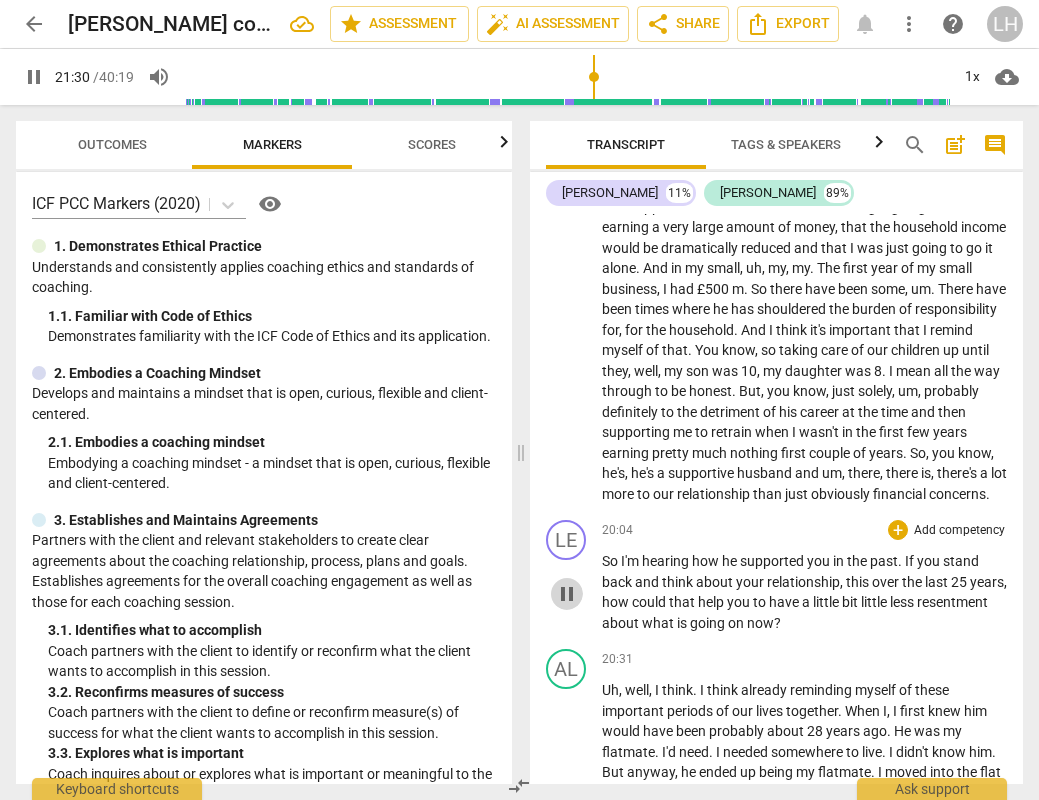 click on "pause" at bounding box center (567, 594) 